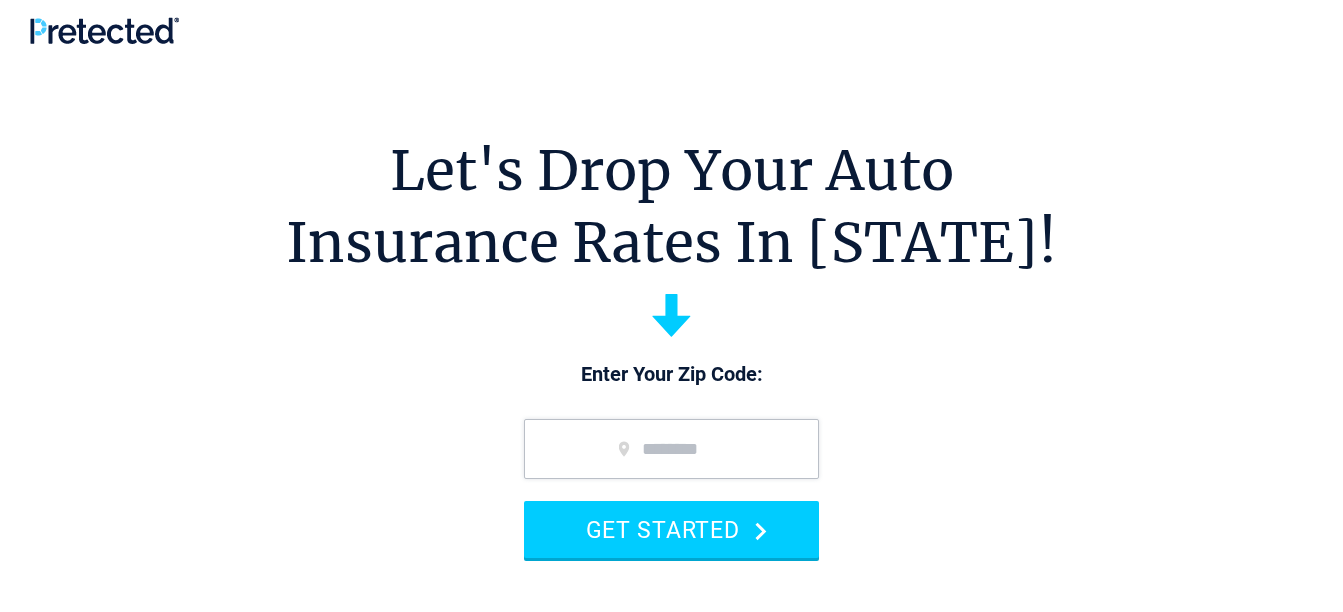 scroll, scrollTop: 0, scrollLeft: 0, axis: both 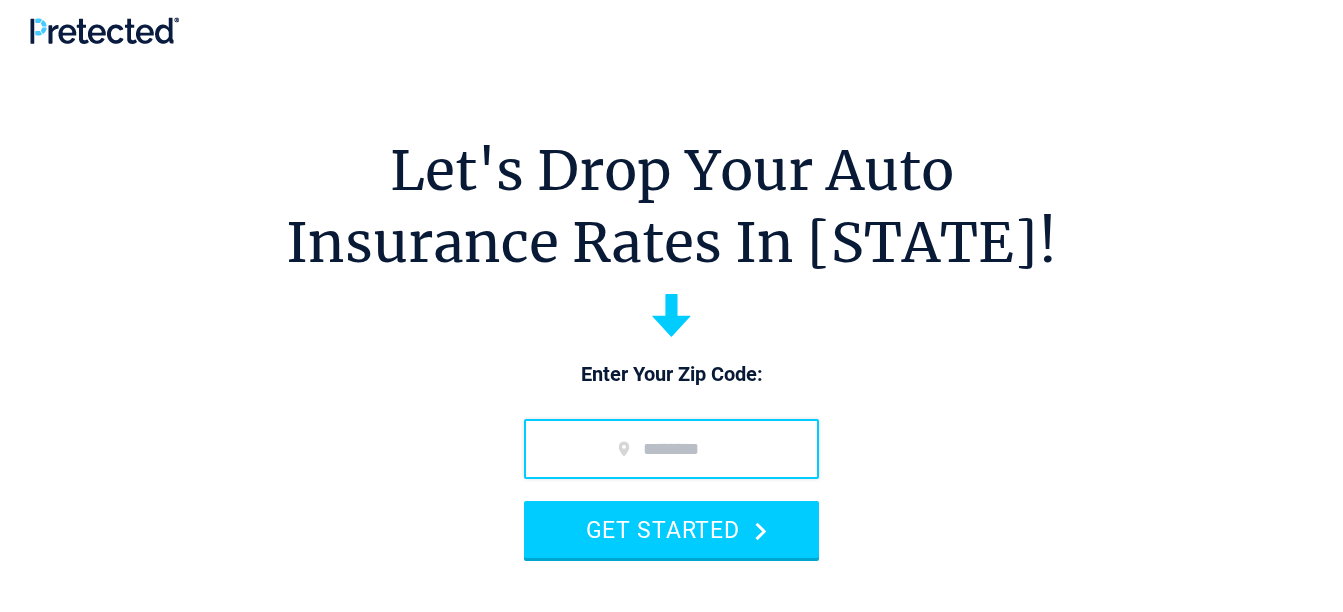click at bounding box center (671, 449) 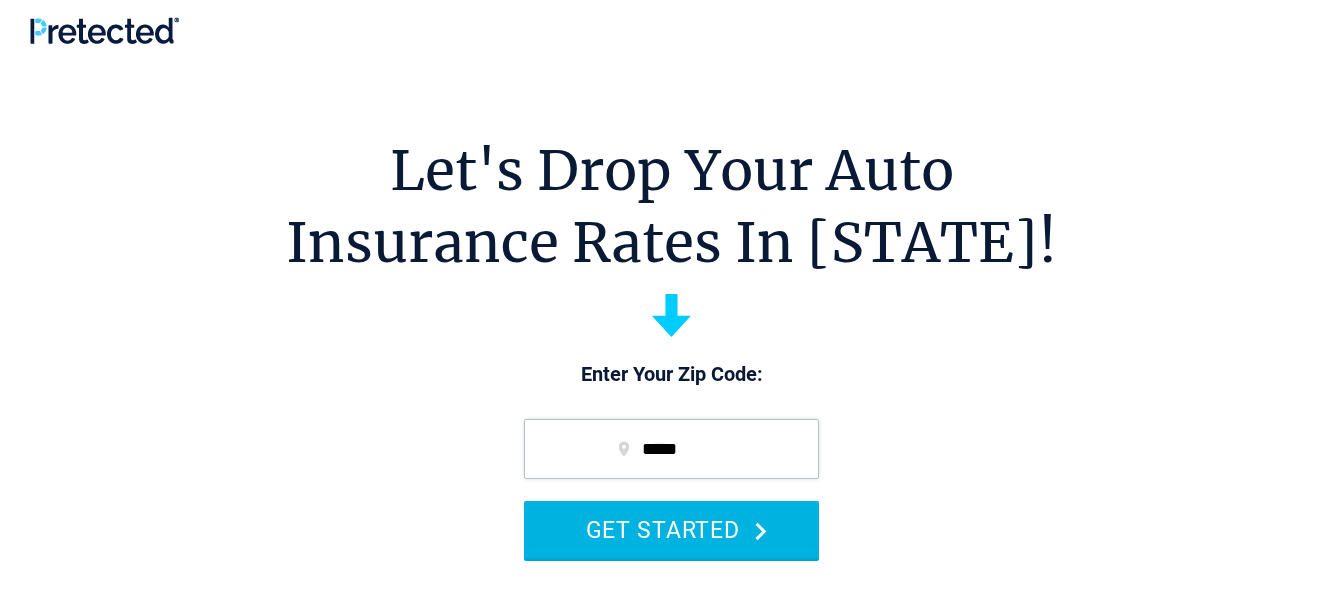 click on "GET STARTED" at bounding box center (671, 529) 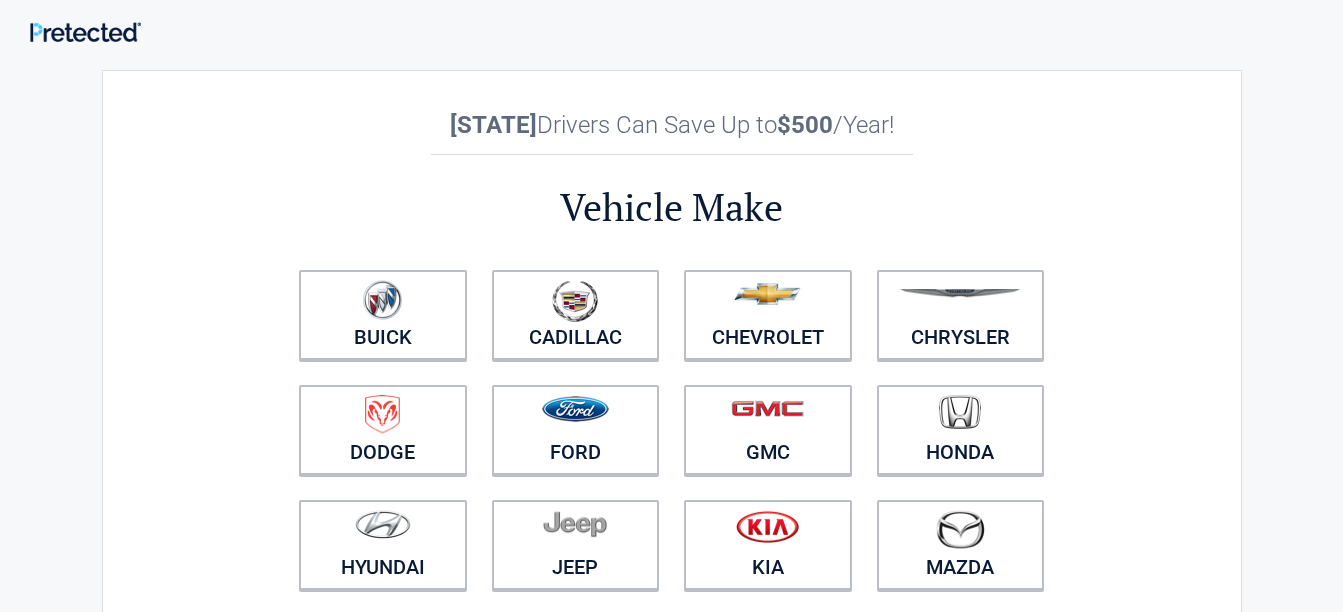scroll, scrollTop: 0, scrollLeft: 0, axis: both 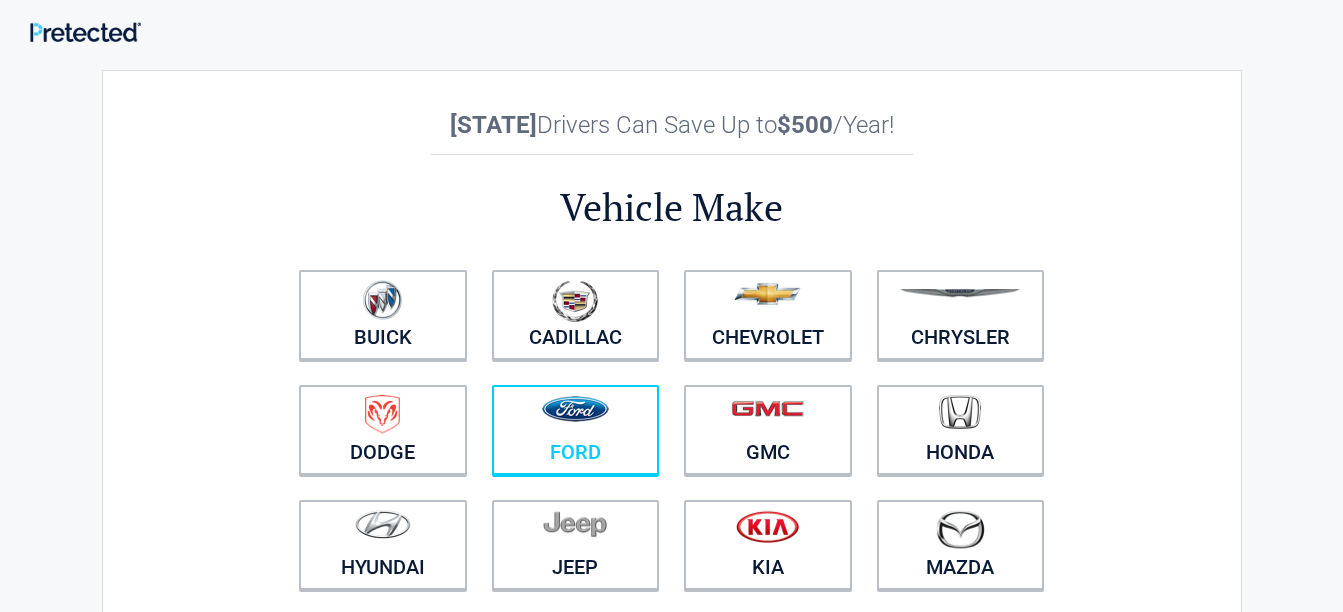 click at bounding box center [576, 417] 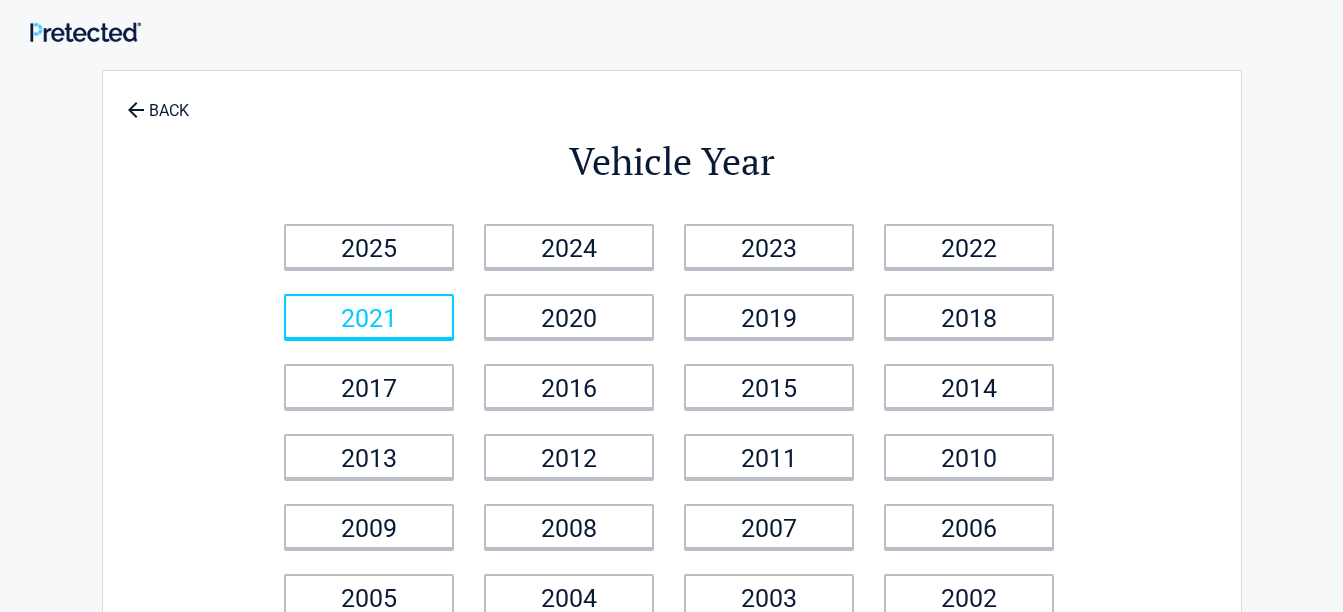 click on "2021" at bounding box center [369, 316] 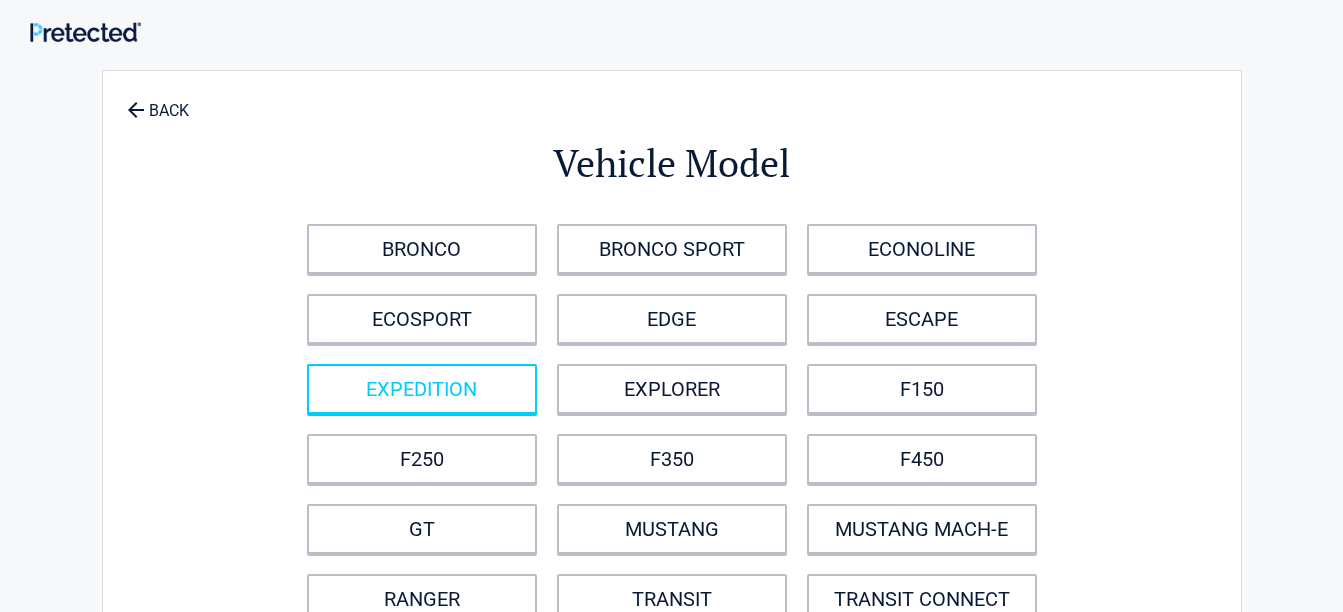 click on "EXPEDITION" at bounding box center (422, 389) 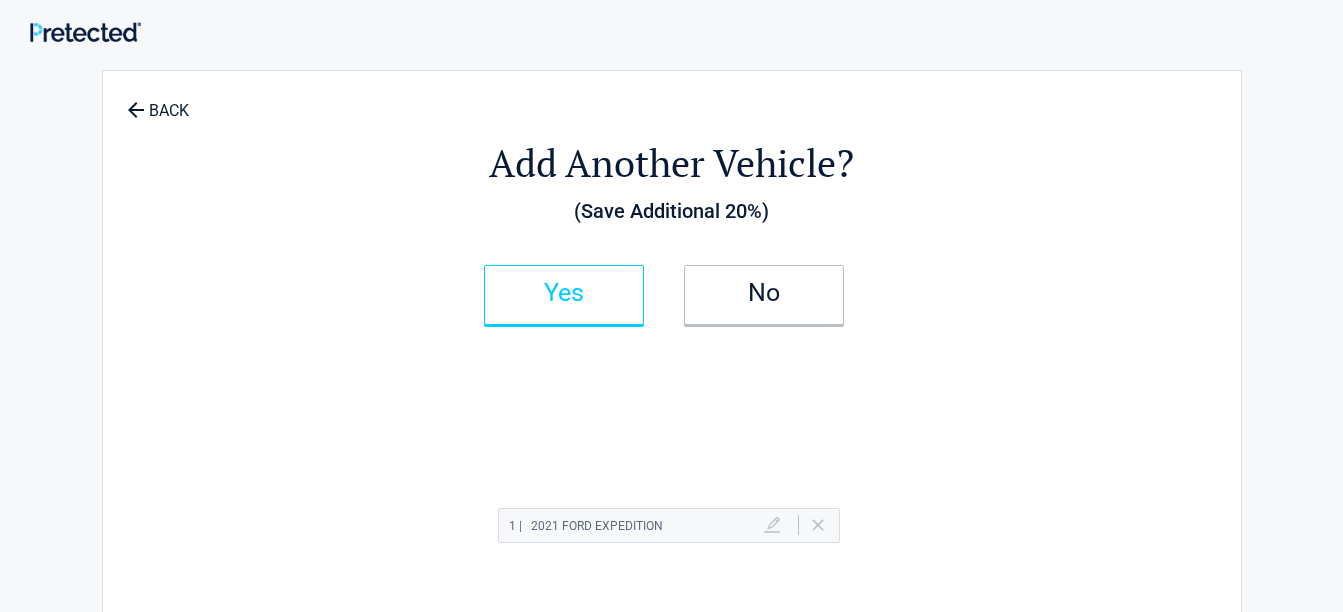 click on "Yes" at bounding box center (564, 293) 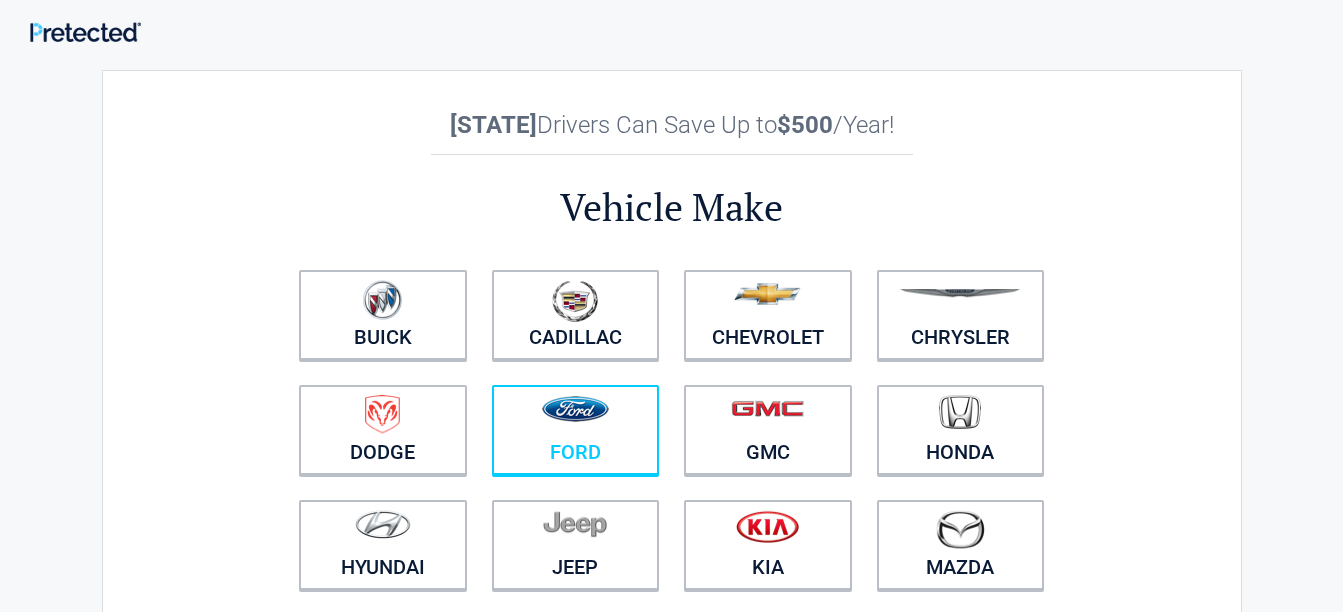 click at bounding box center (576, 417) 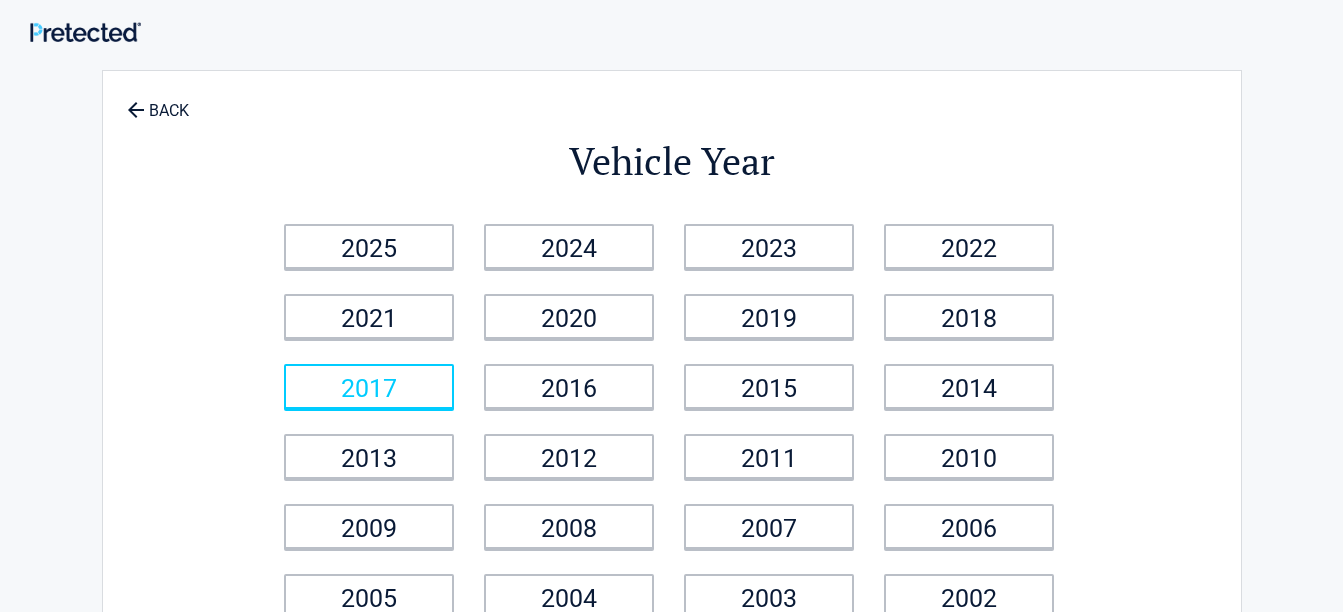 click on "2017" at bounding box center [369, 386] 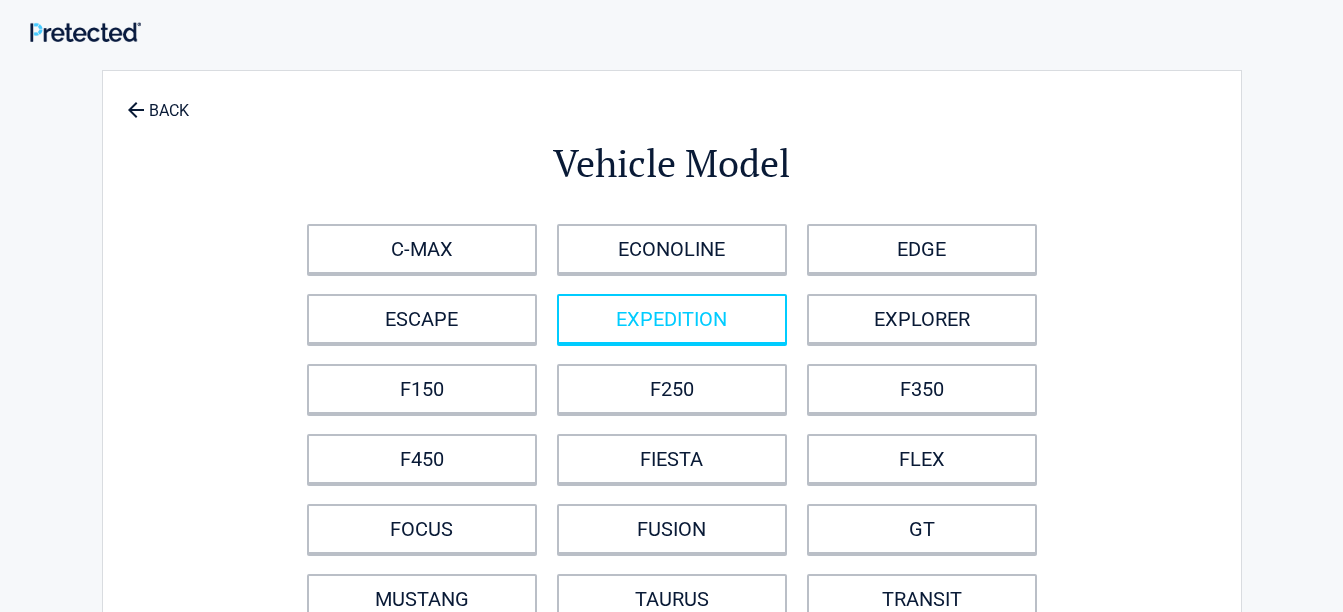 click on "EXPEDITION" at bounding box center (672, 319) 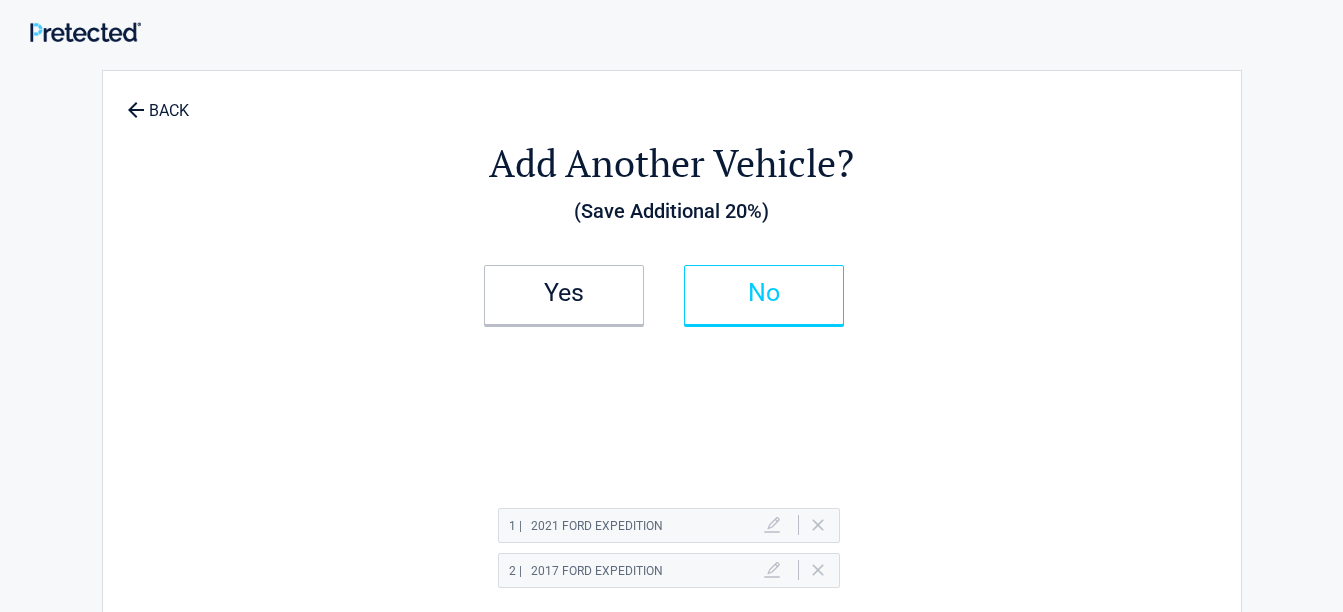 click on "No" at bounding box center [764, 293] 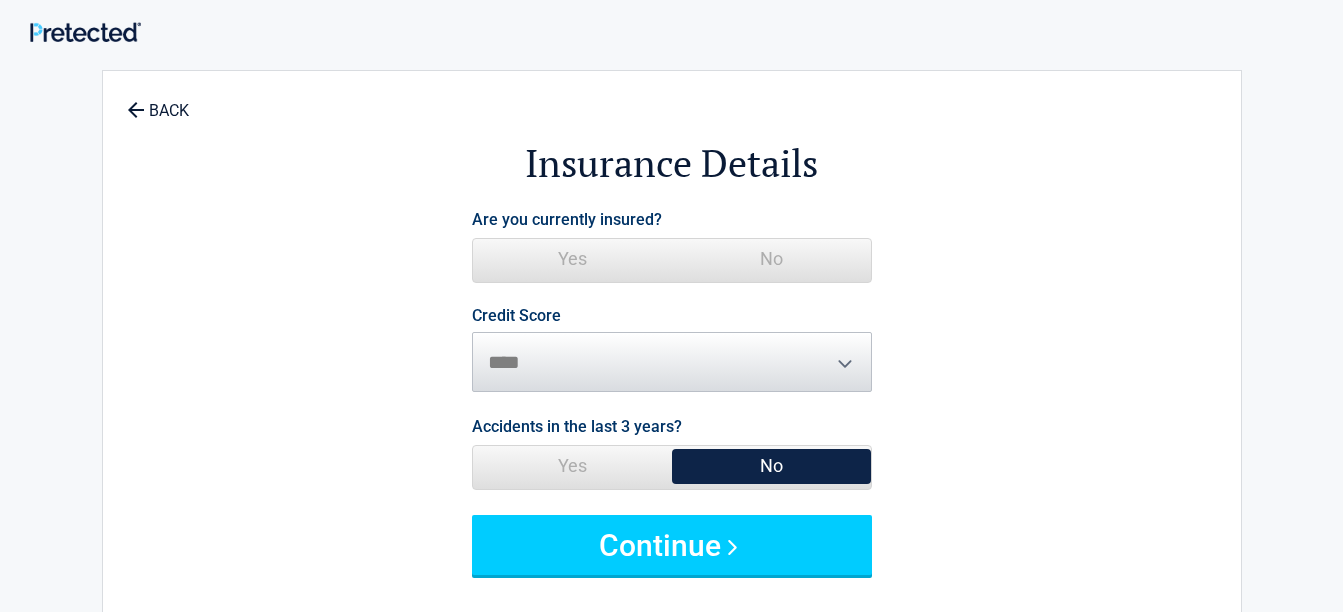 click on "Yes" at bounding box center (572, 259) 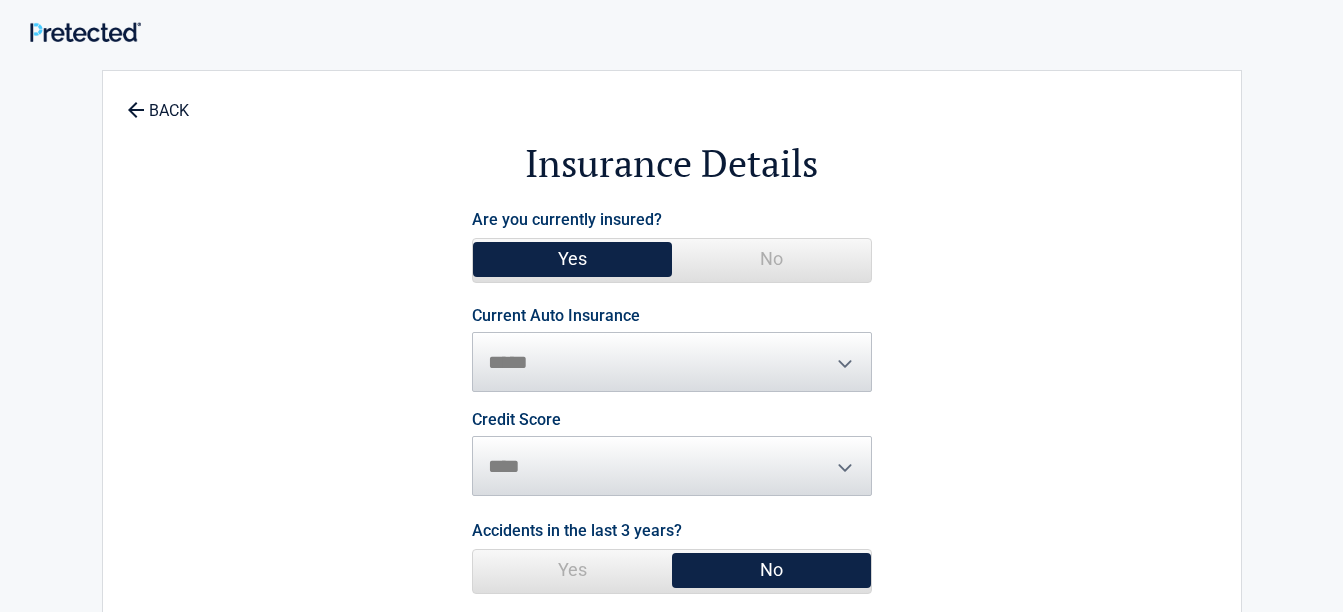 click on "**********" at bounding box center (672, 350) 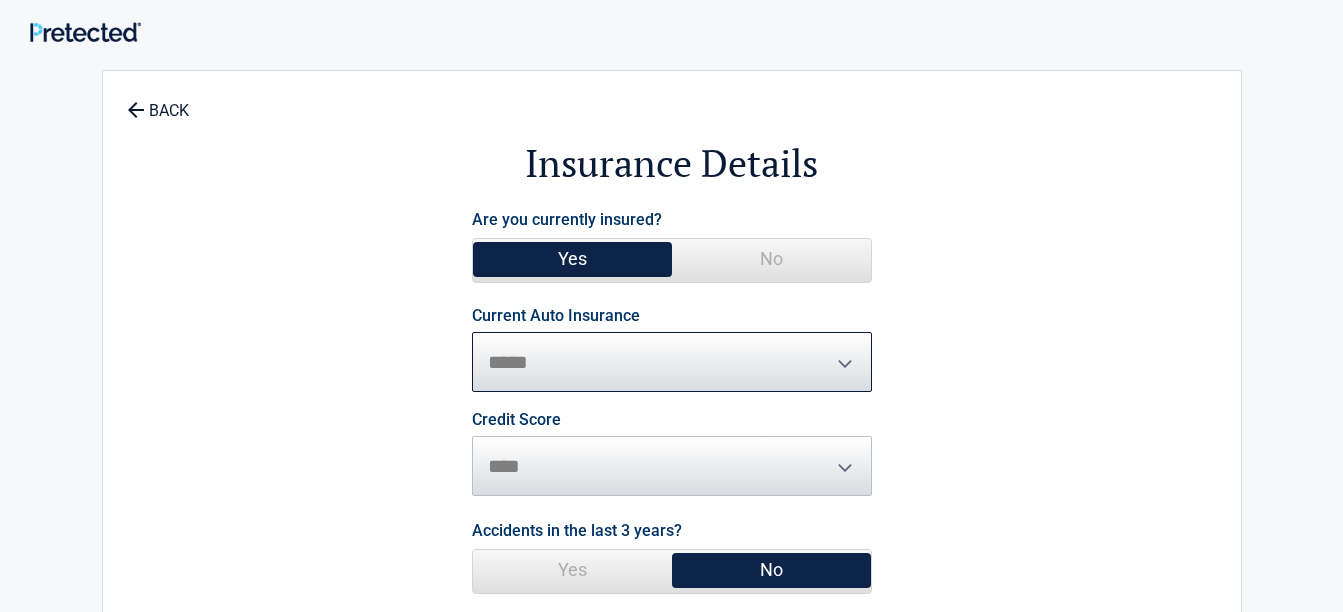 click on "**********" at bounding box center [672, 362] 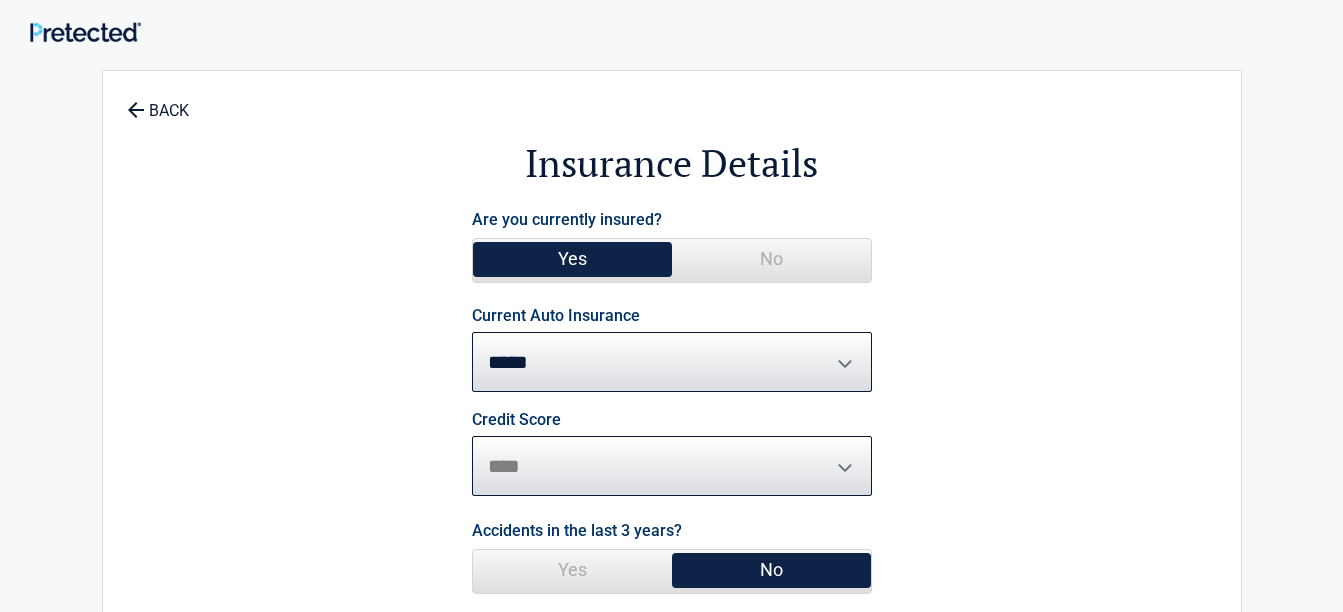 click on "*********
****
*******
****" at bounding box center (672, 466) 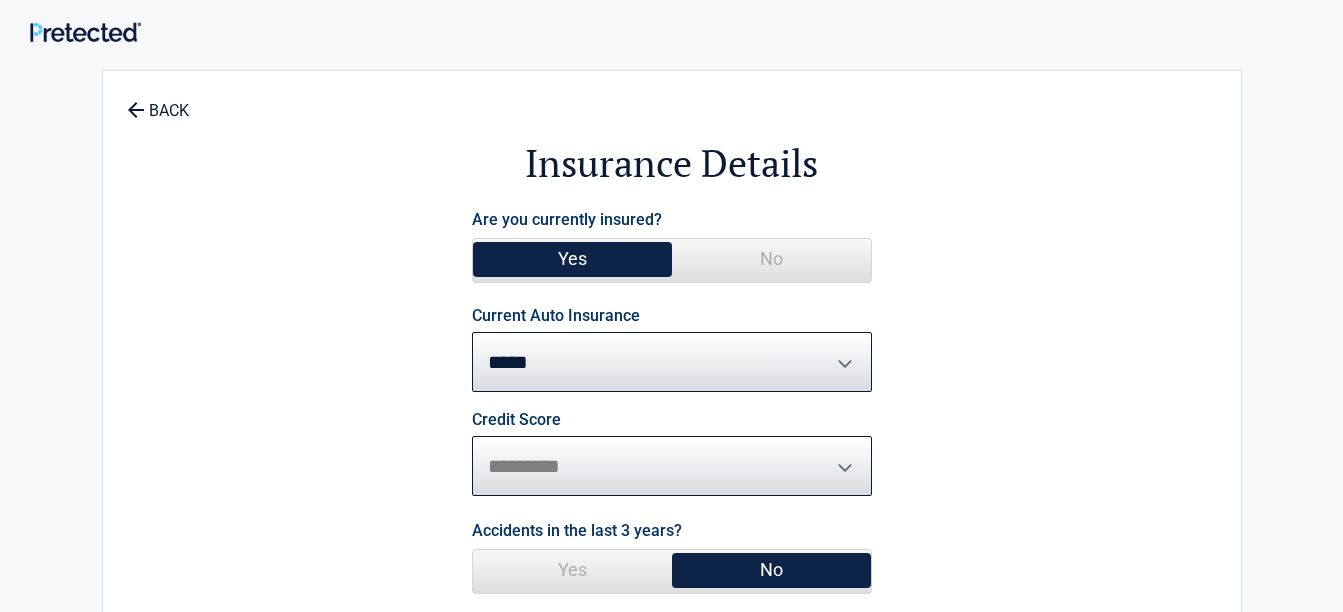 click on "*********
****
*******
****" at bounding box center (672, 466) 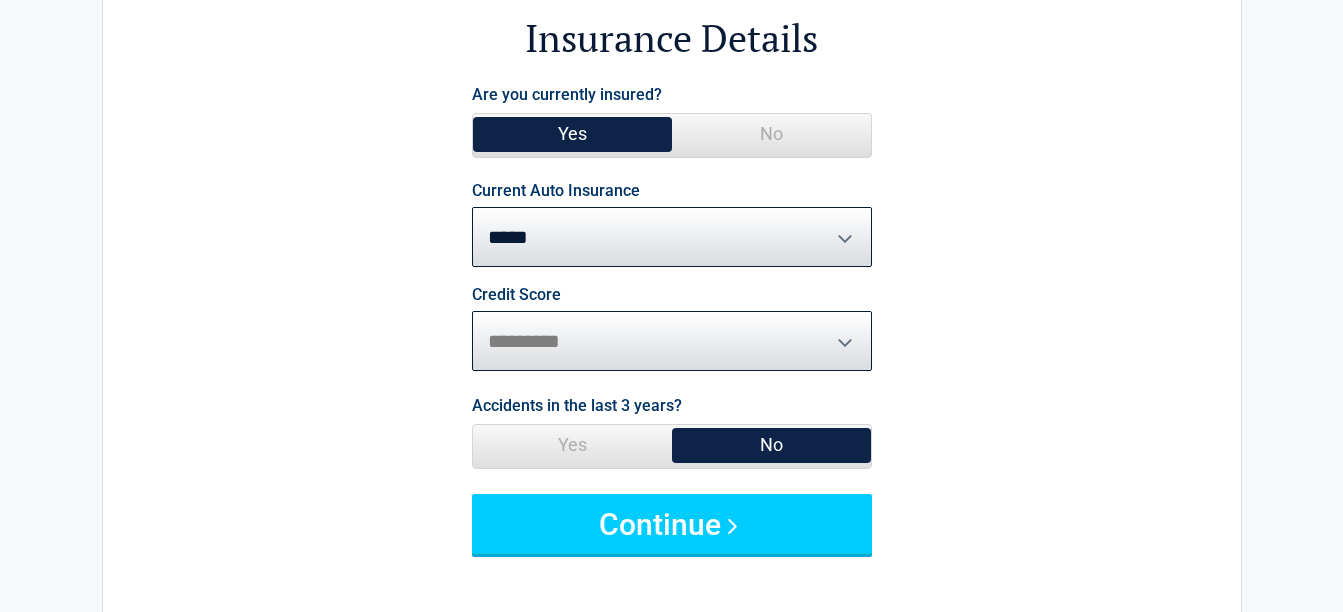 scroll, scrollTop: 127, scrollLeft: 0, axis: vertical 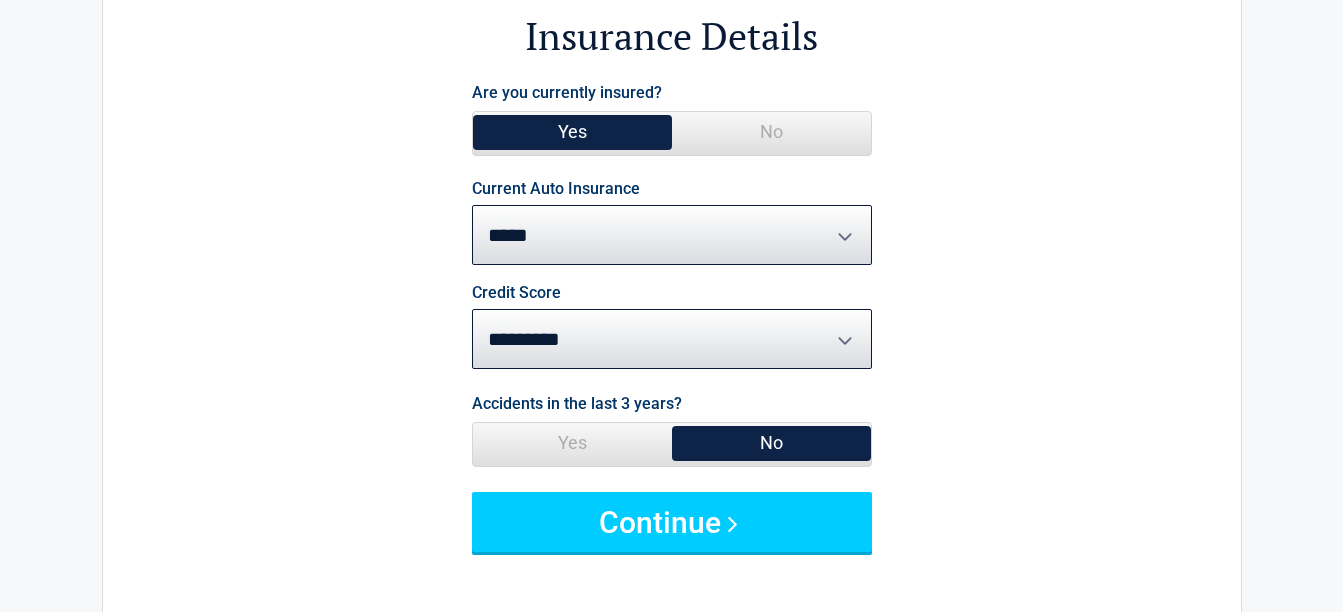 click on "No" at bounding box center (771, 443) 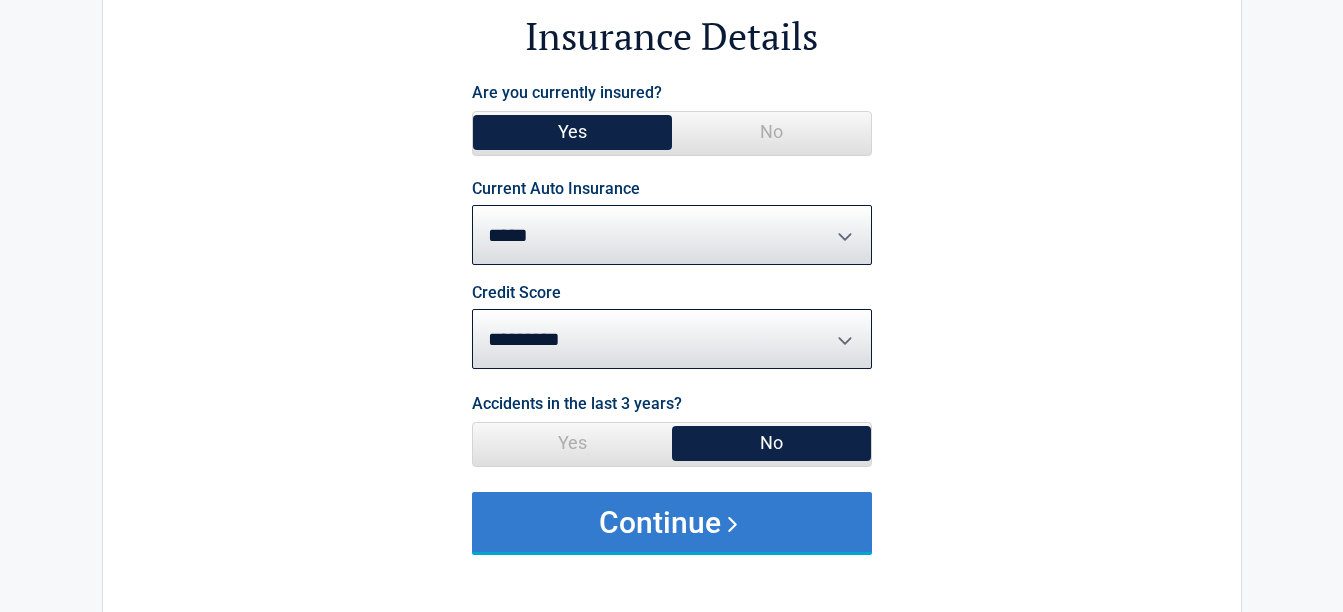 click on "Continue" at bounding box center (672, 522) 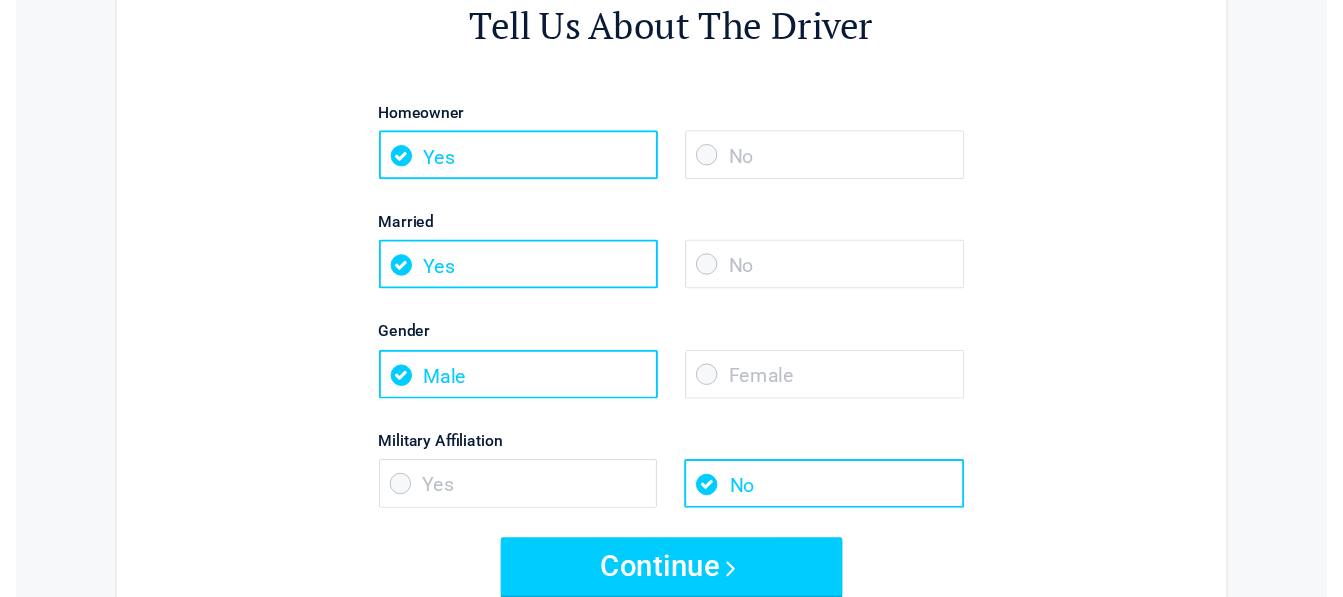 scroll, scrollTop: 138, scrollLeft: 0, axis: vertical 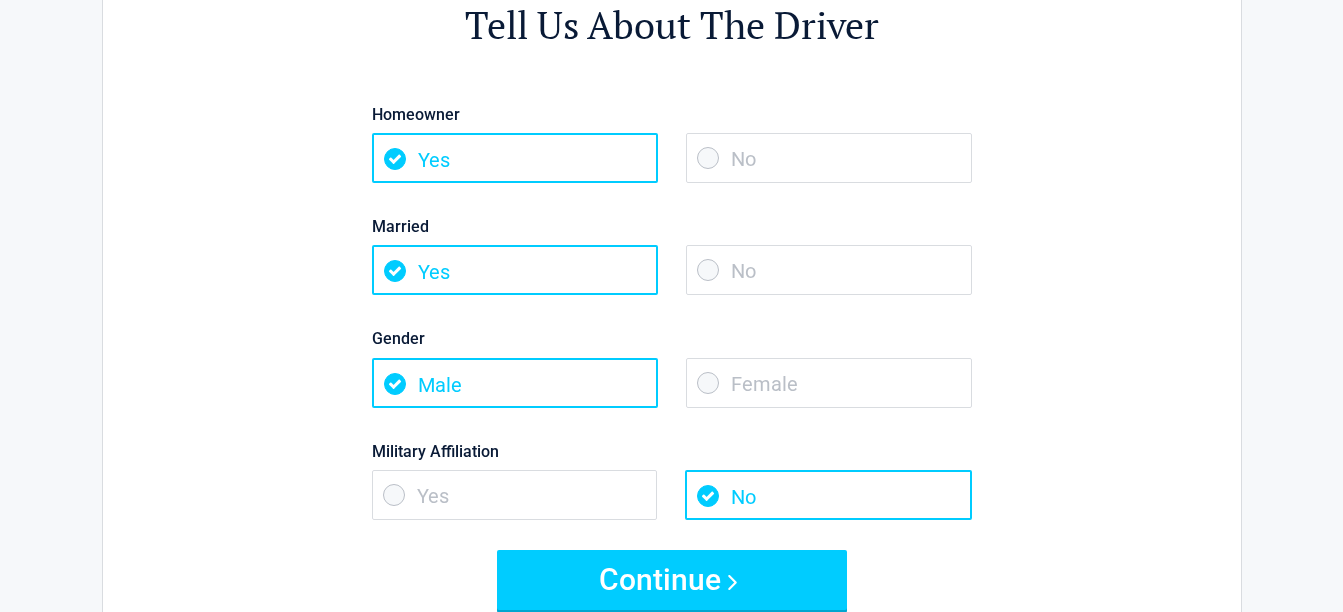 click on "Yes" at bounding box center (515, 495) 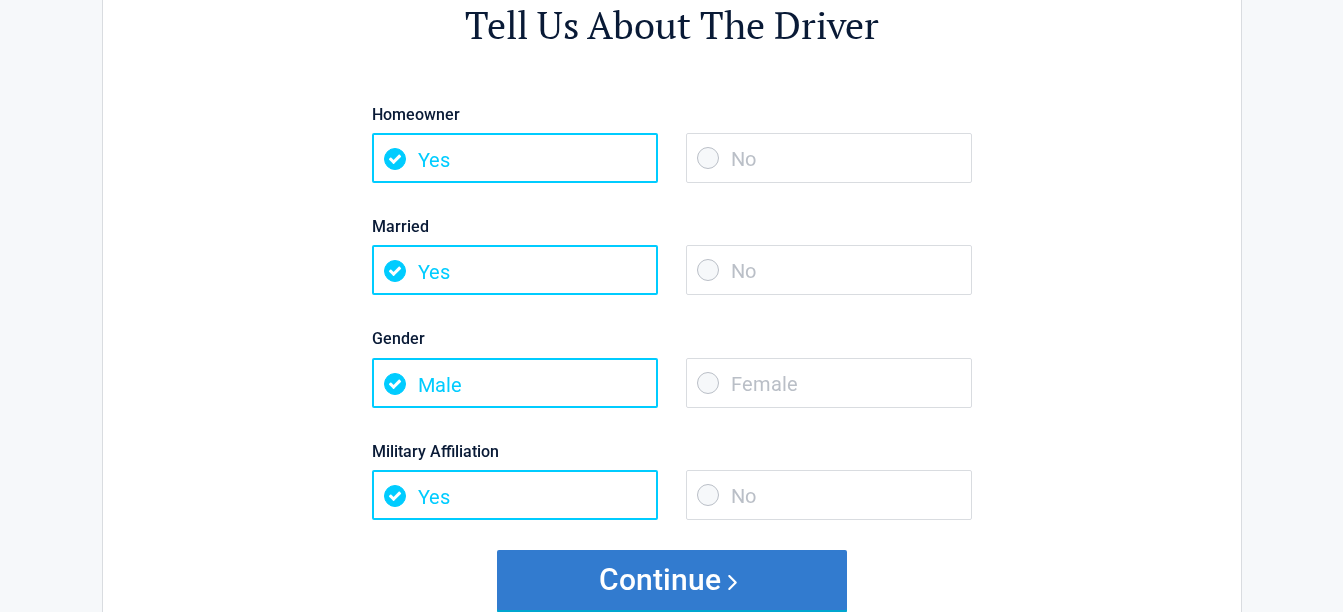 click on "Continue" at bounding box center (672, 580) 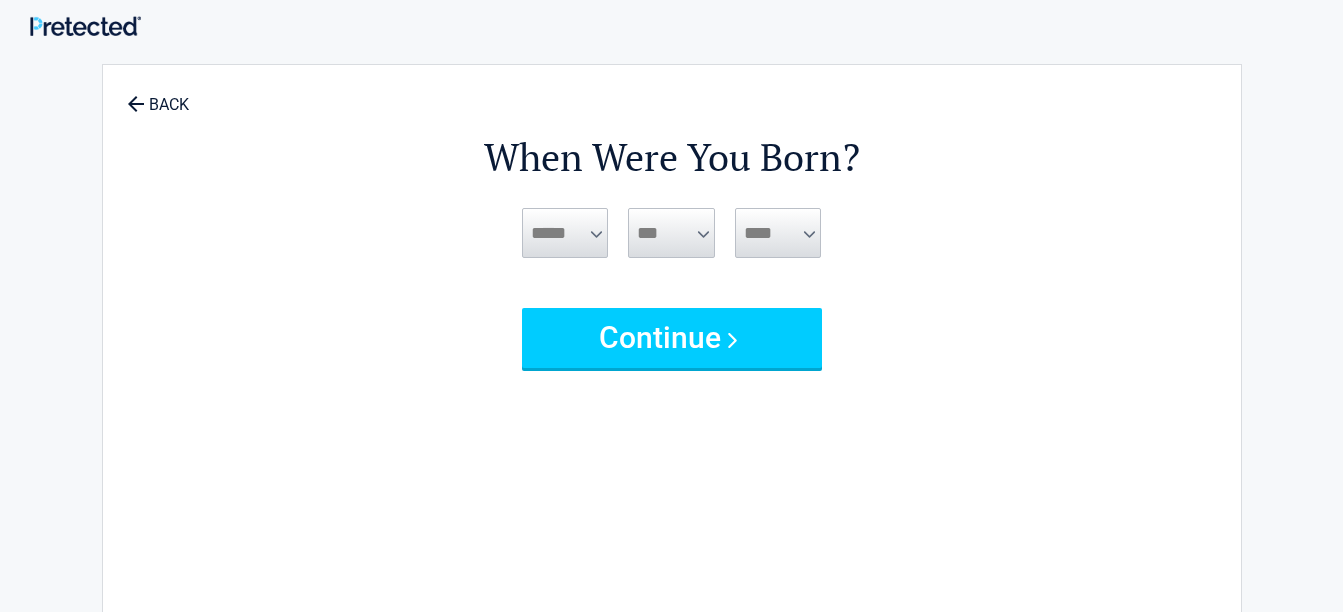 scroll, scrollTop: 0, scrollLeft: 0, axis: both 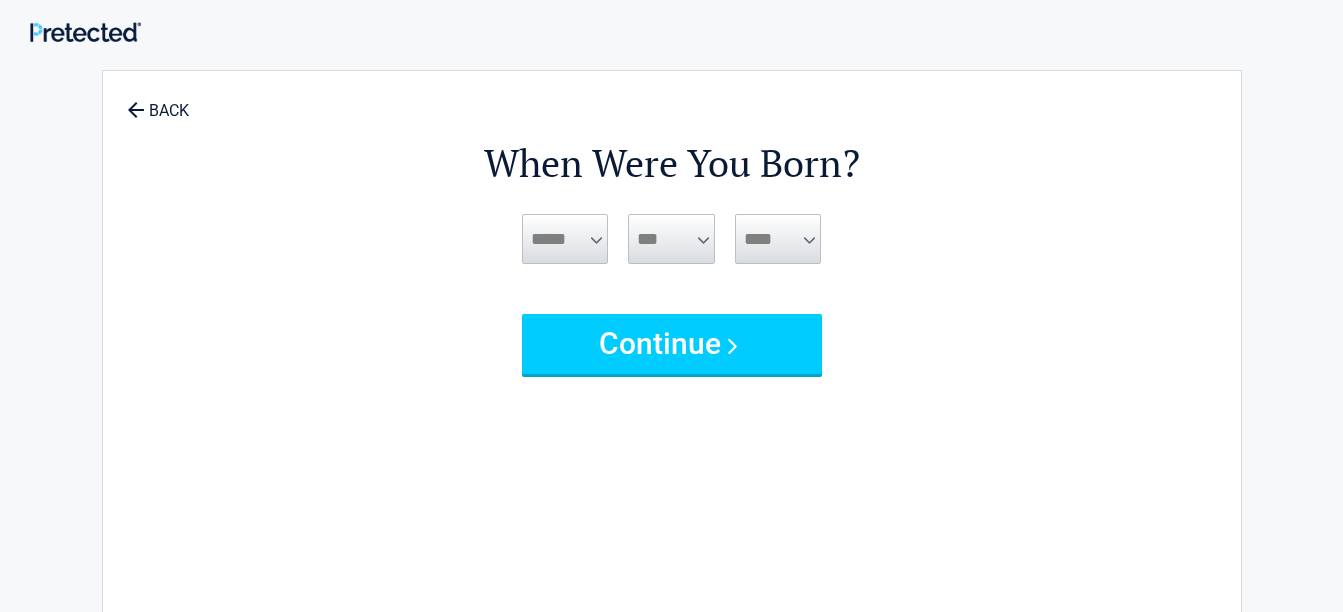 click on "*****
***
***
***
***
***
***
***
***
***
***
***
***" at bounding box center (565, 239) 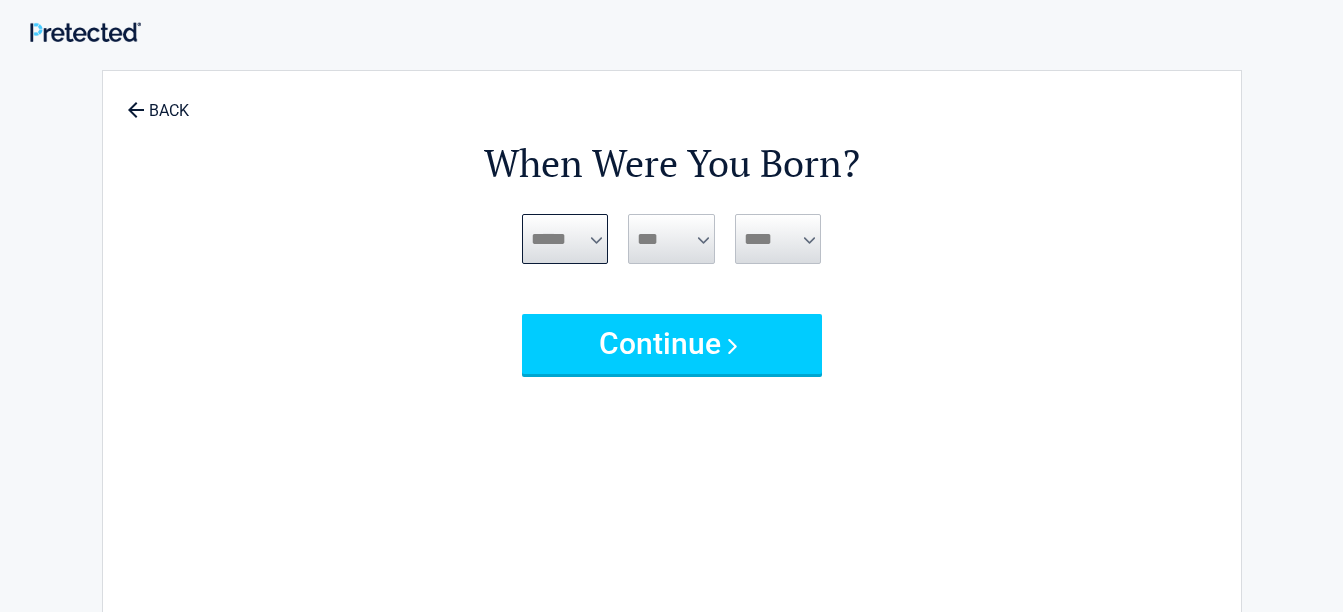click on "*****
***
***
***
***
***
***
***
***
***
***
***
***" at bounding box center (565, 239) 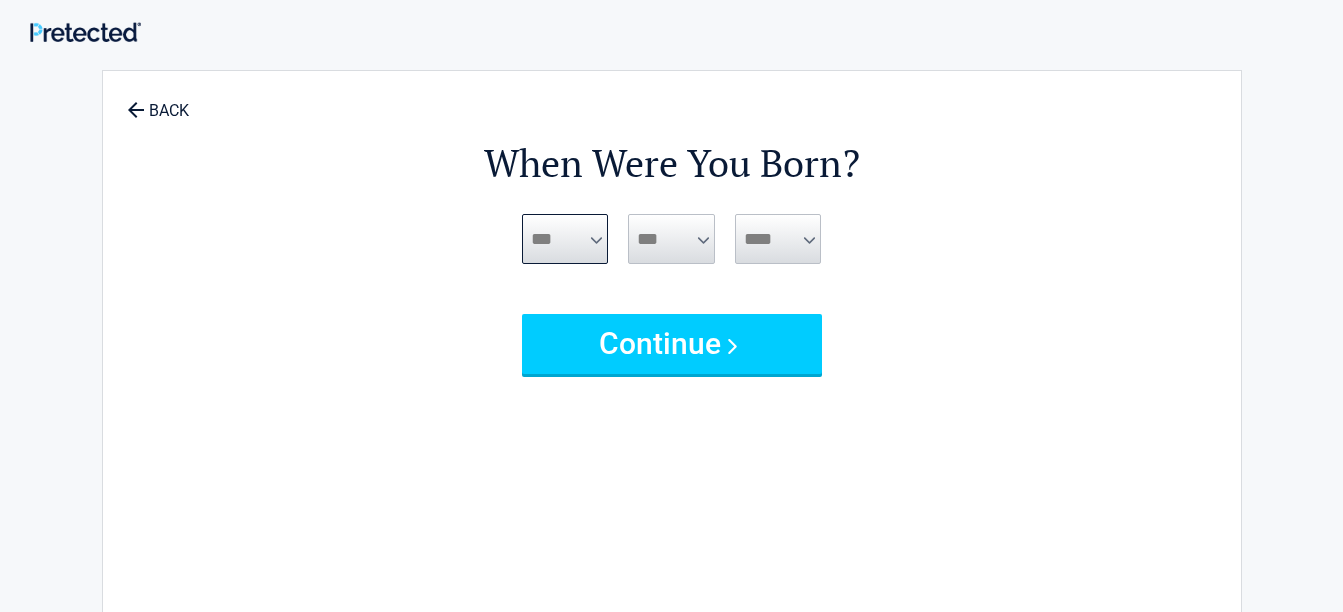 click on "*****
***
***
***
***
***
***
***
***
***
***
***
***" at bounding box center (565, 239) 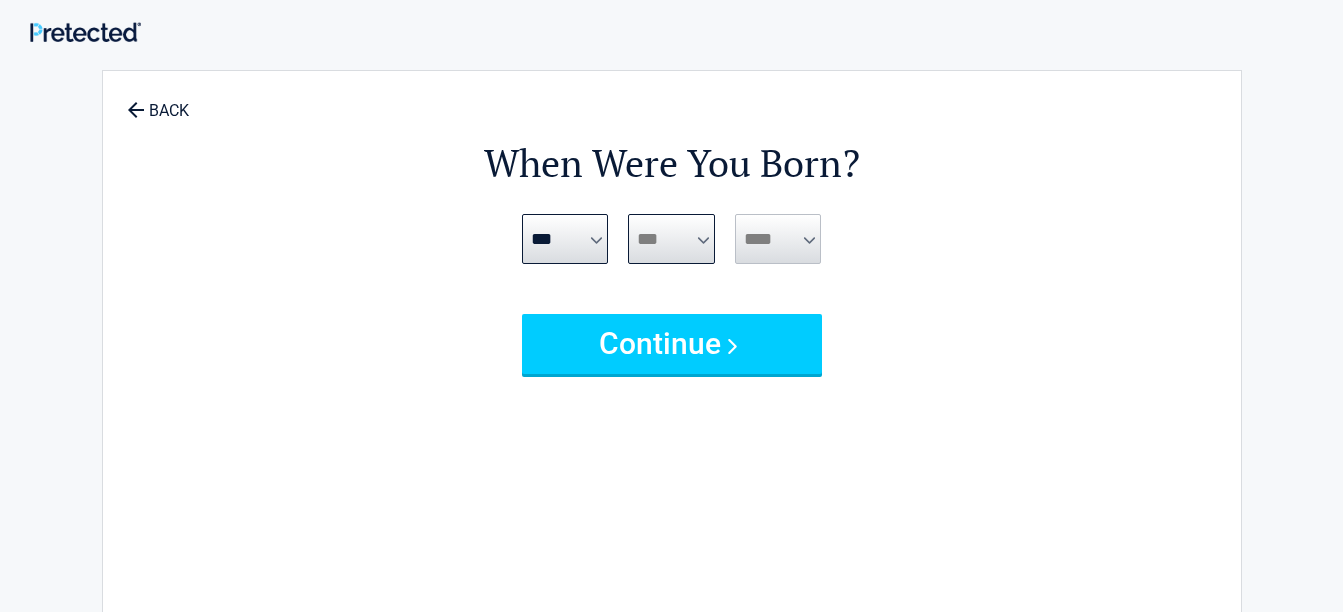 click on "*** * * * * * * * * * ** ** ** ** ** ** ** ** ** ** ** ** ** ** ** ** ** ** ** ** ** **" at bounding box center [671, 239] 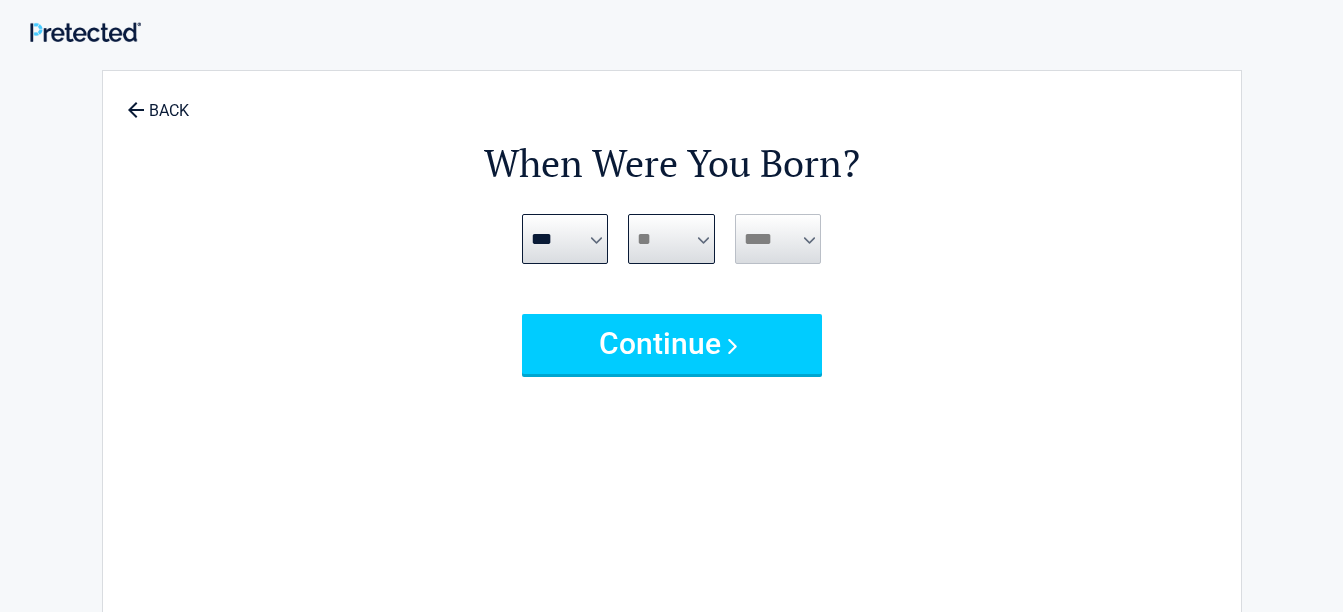 click on "*** * * * * * * * * * ** ** ** ** ** ** ** ** ** ** ** ** ** ** ** ** ** ** ** ** ** **" at bounding box center (671, 239) 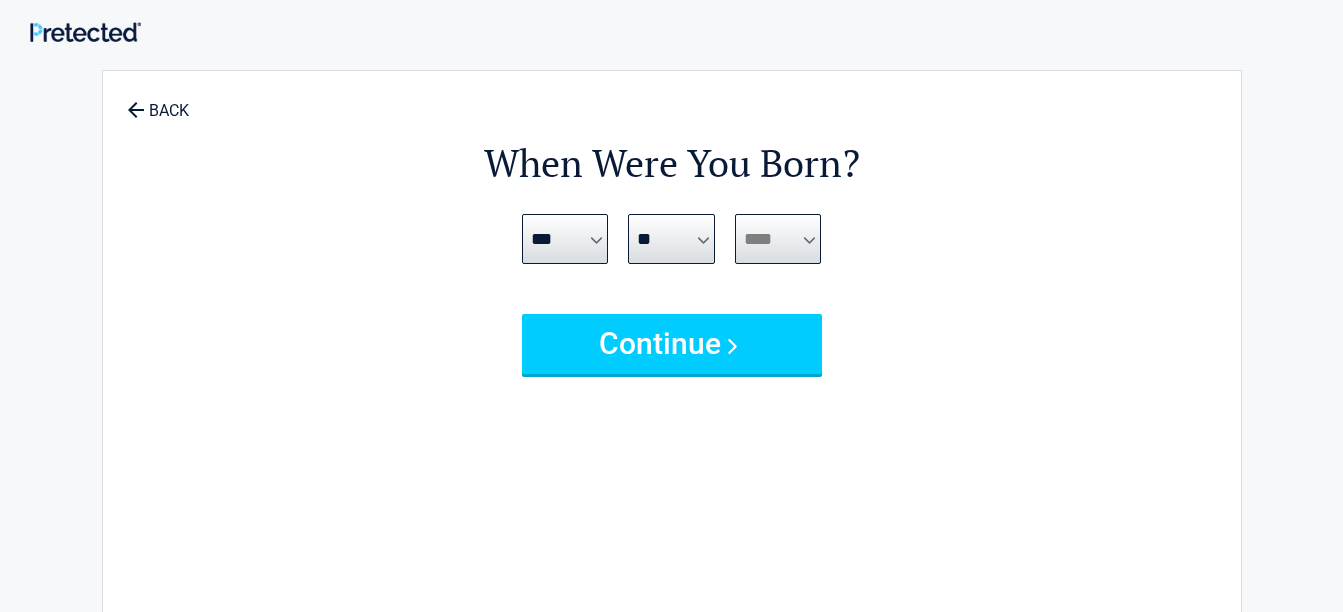 click on "****
****
****
****
****
****
****
****
****
****
****
****
****
****
****
****
****
****
****
****
****
****
****
****
****
****
****
****
****
****
****
****
****
****
****
****
****
****
****
****
****
****
****
****
****
****
****
****
****
****
****
****
****
****
****
****
****
****
****
****
****
****
****
****" at bounding box center [778, 239] 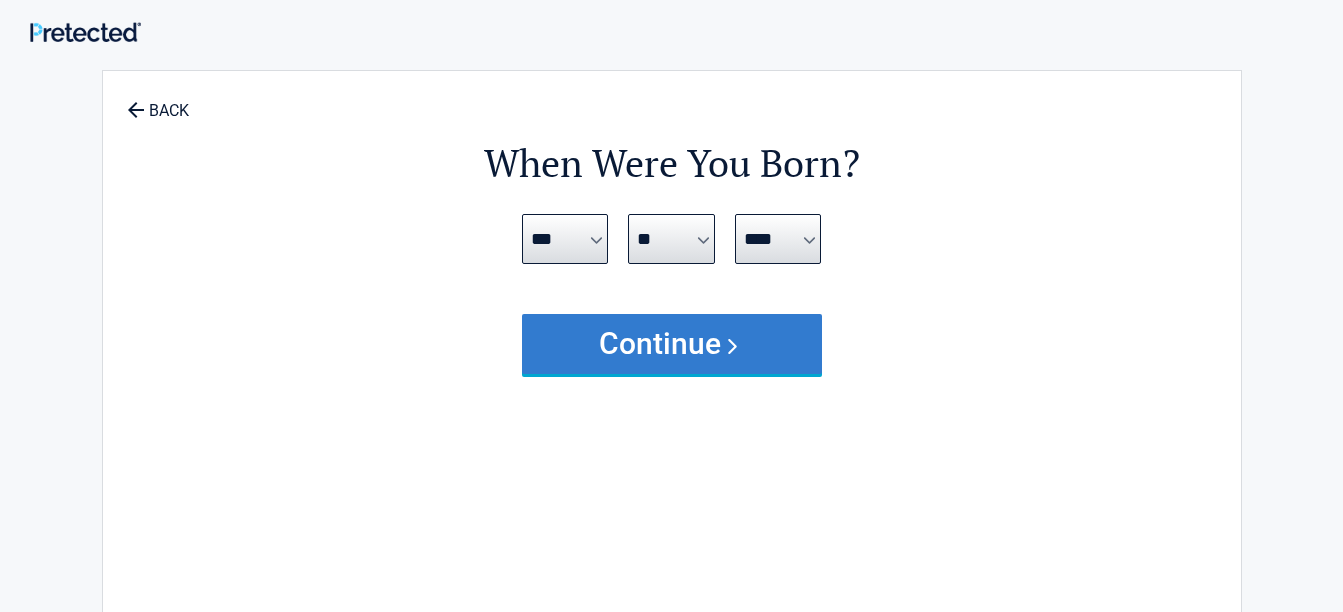 click on "Continue" at bounding box center [672, 344] 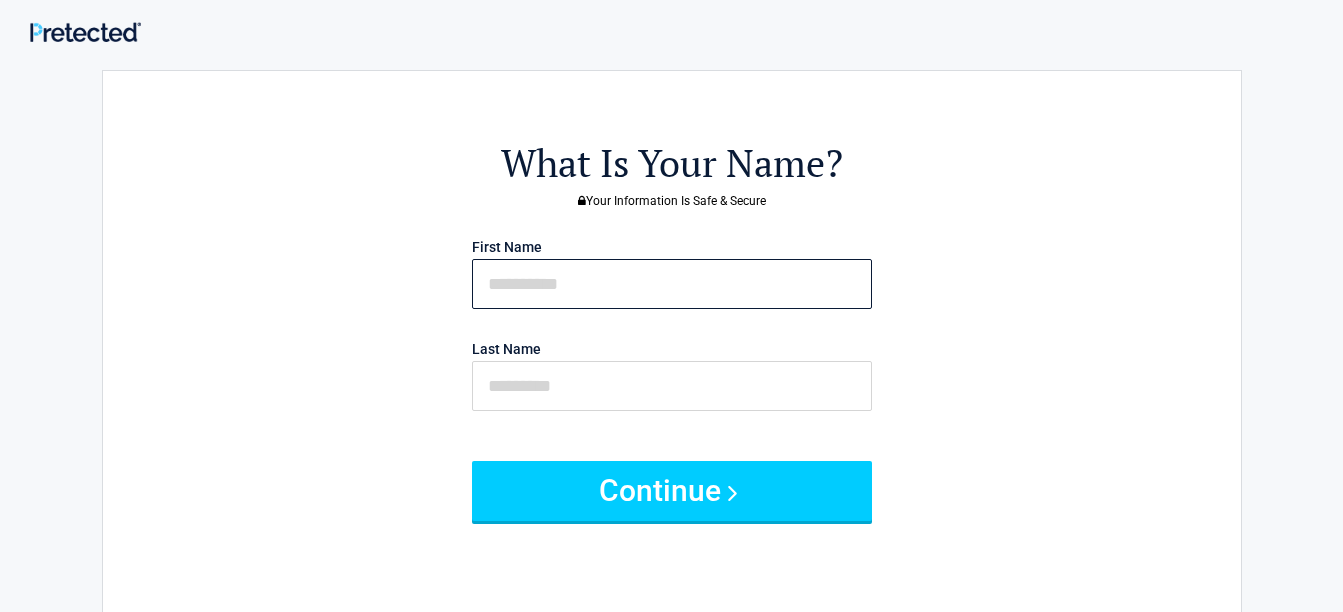 click at bounding box center (672, 284) 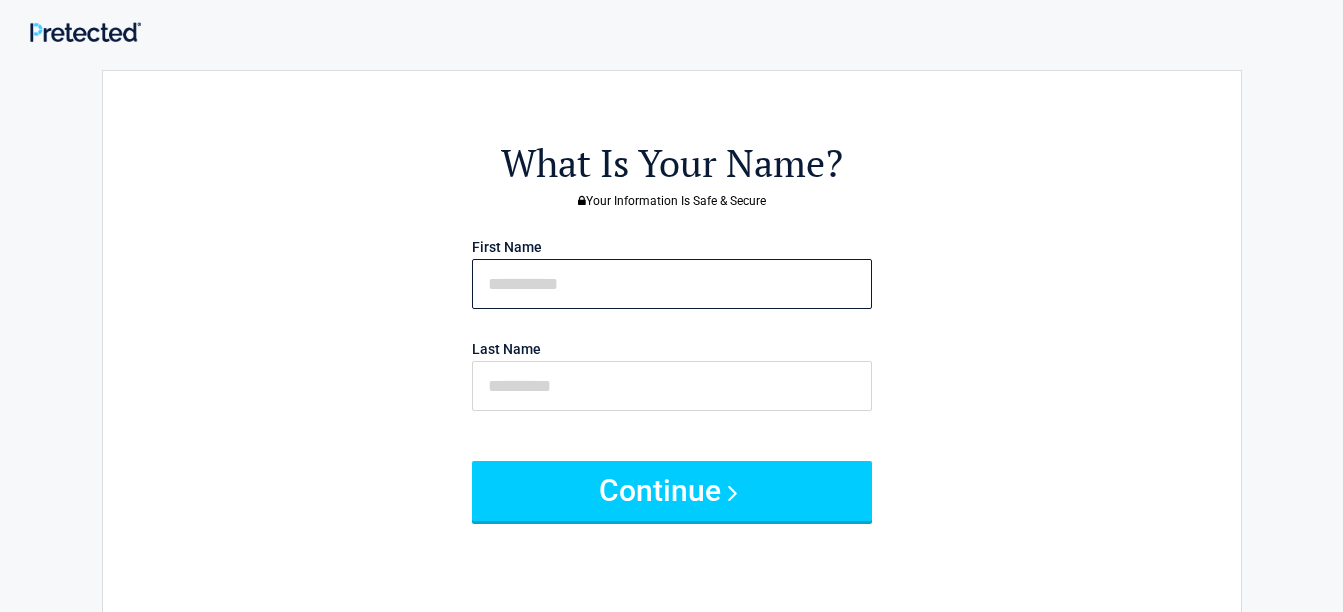 type on "********" 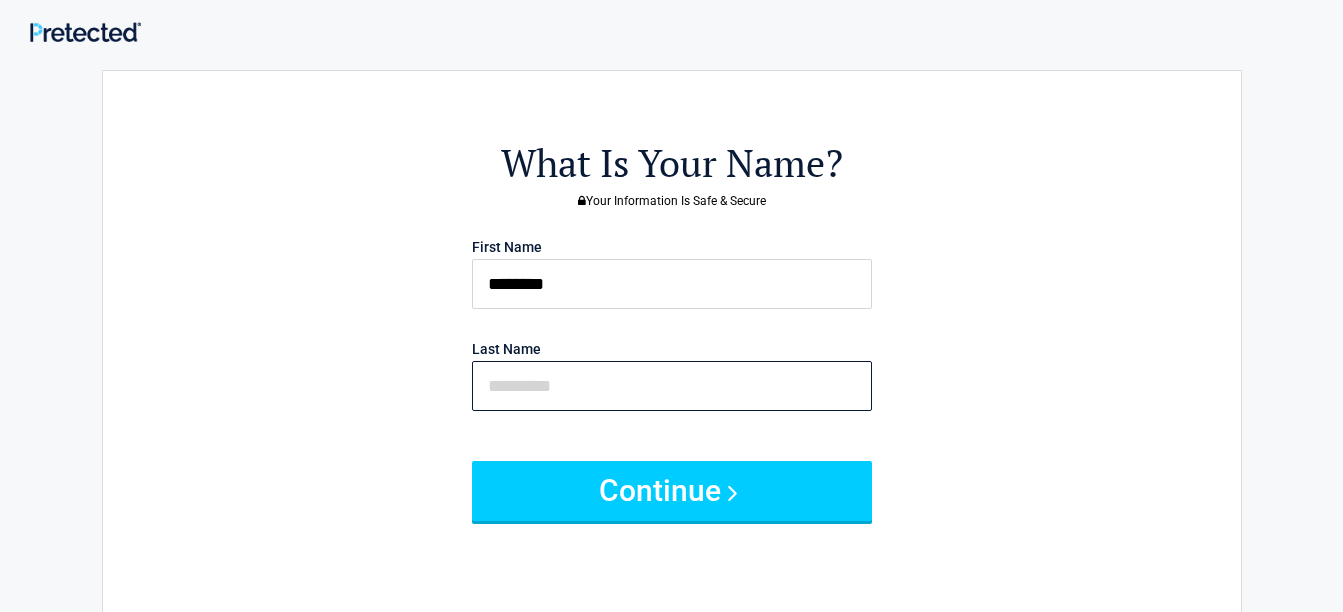 type on "********" 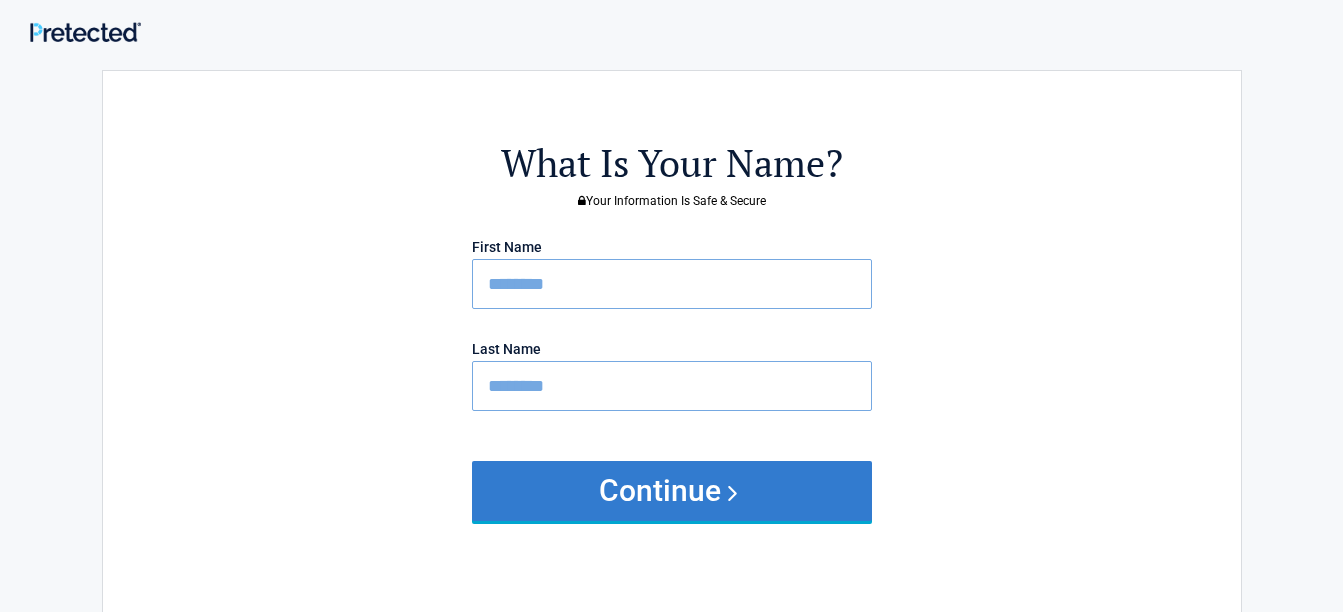 click on "Continue" at bounding box center [672, 491] 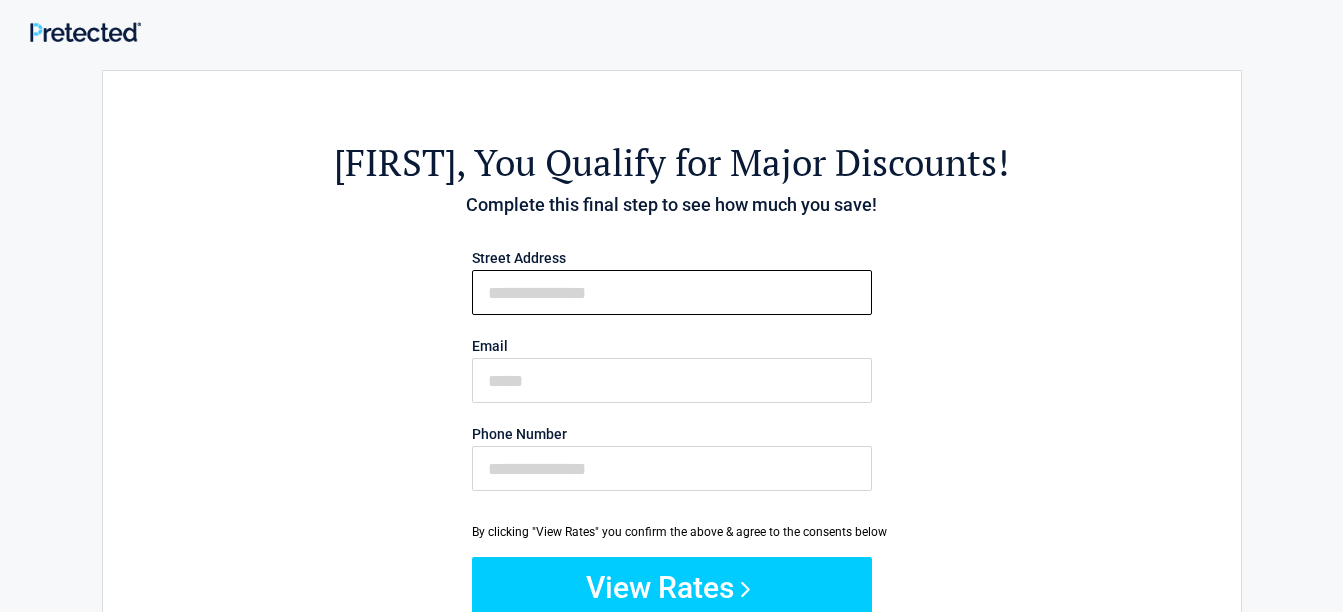 click on "First Name" at bounding box center [672, 292] 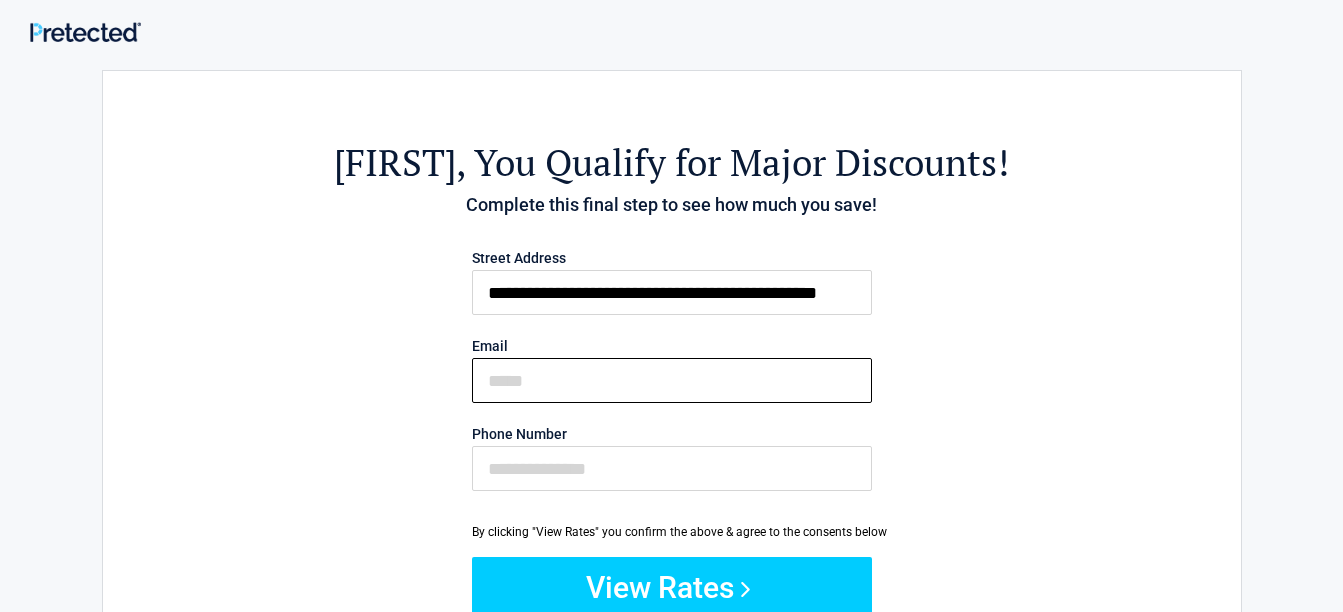 type on "**********" 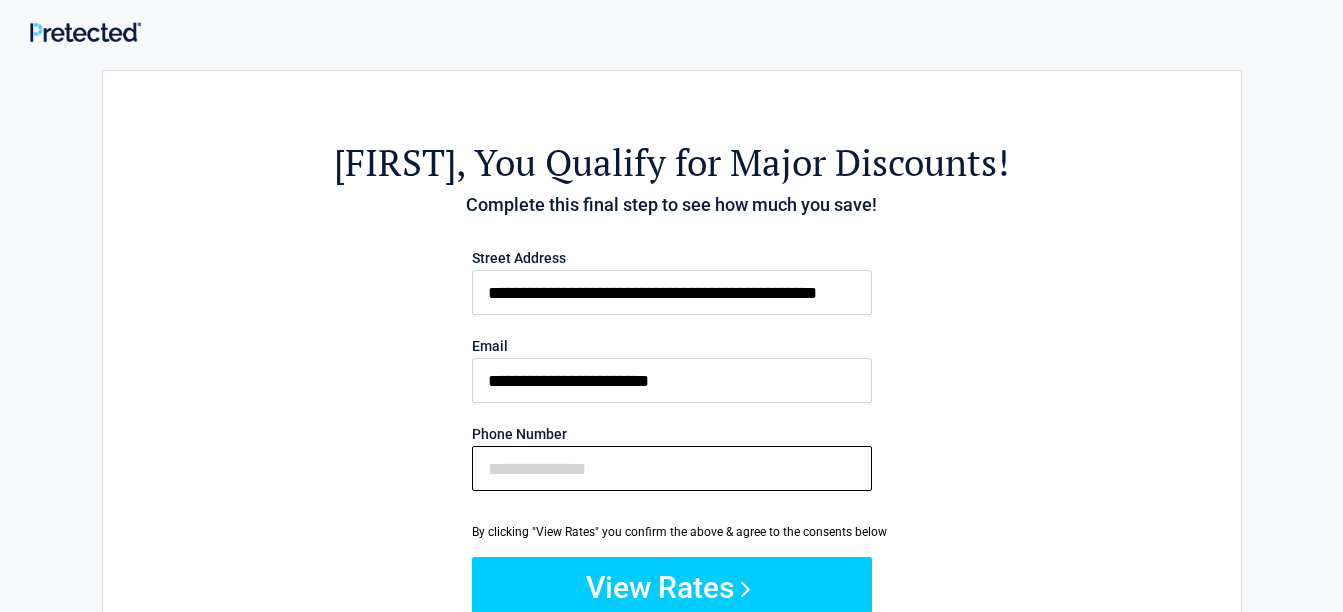 type on "**********" 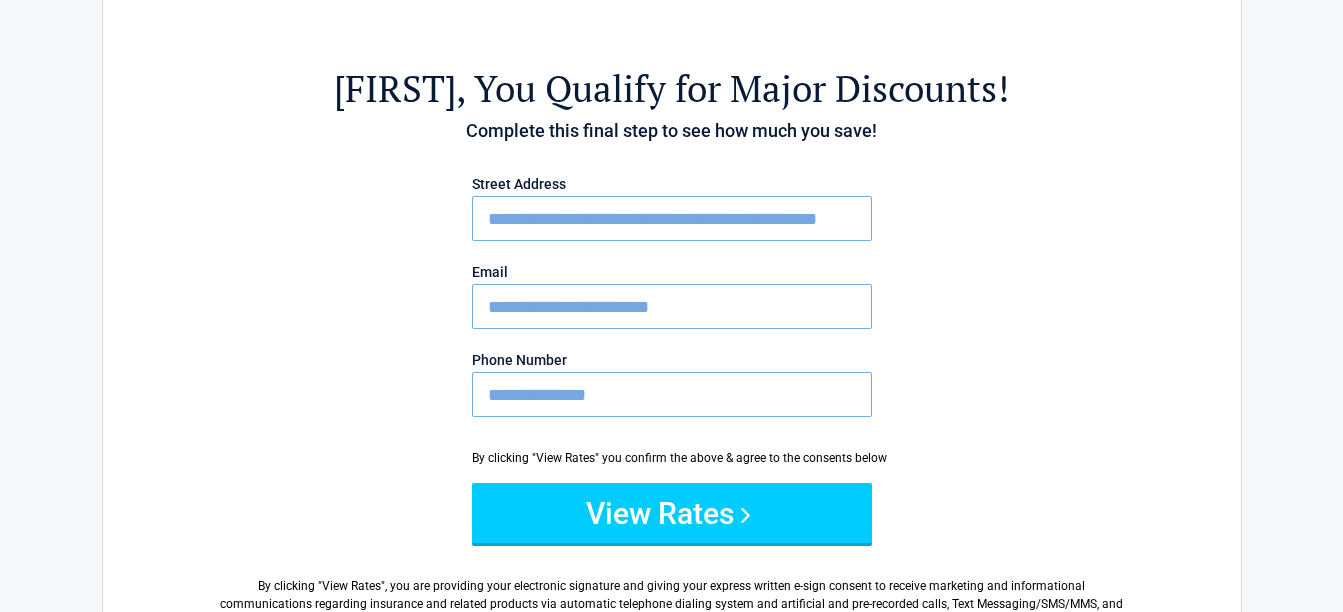 scroll, scrollTop: 70, scrollLeft: 0, axis: vertical 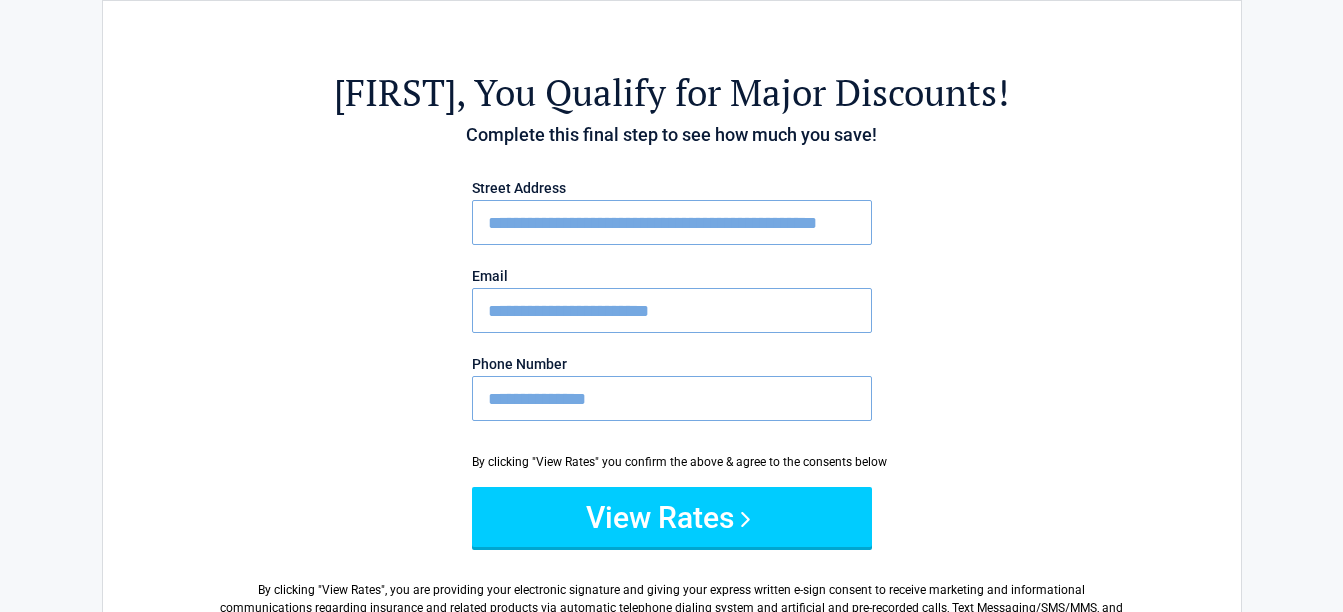 drag, startPoint x: 532, startPoint y: 395, endPoint x: 574, endPoint y: 395, distance: 42 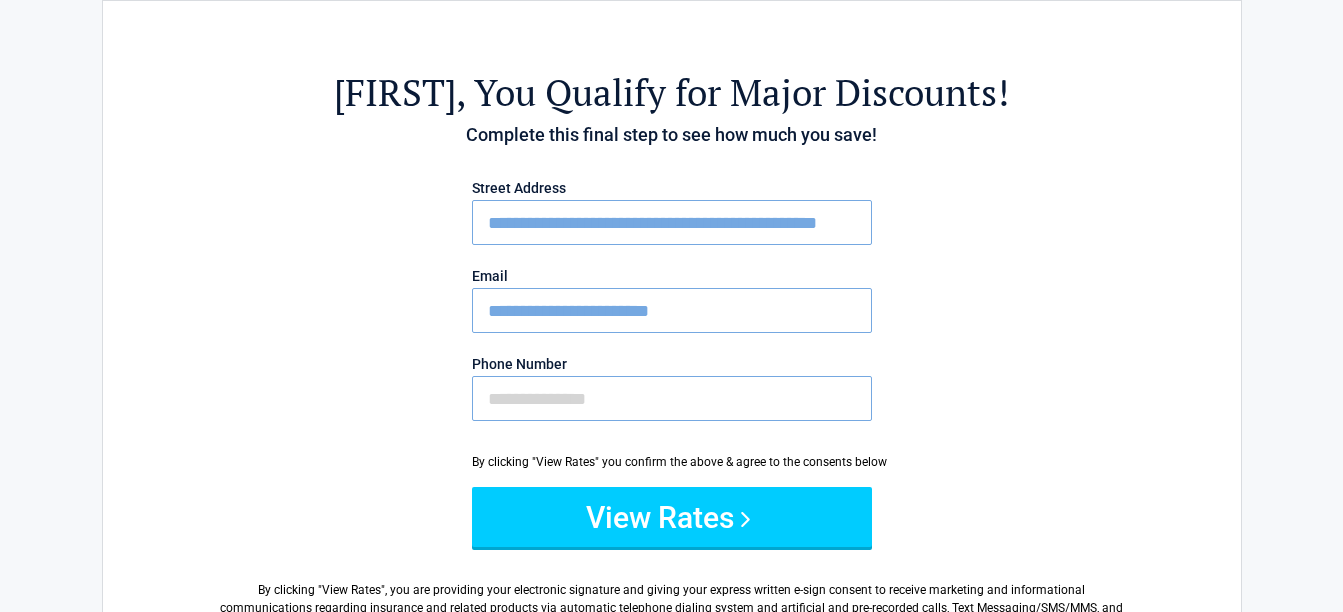 type 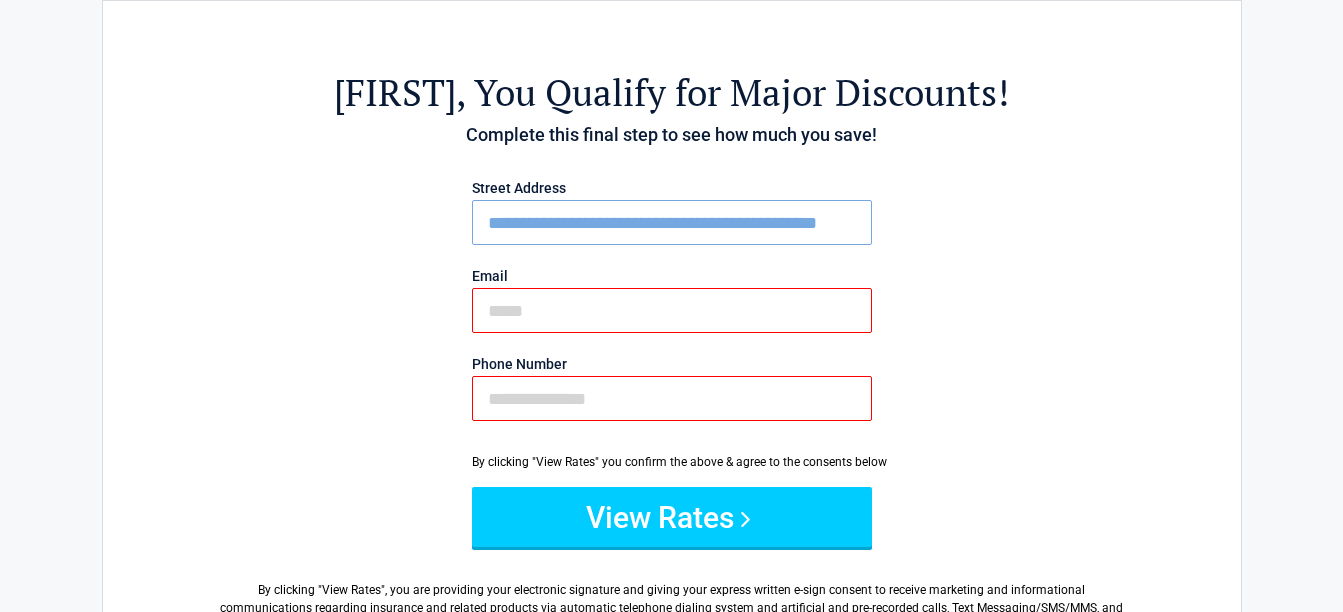 click on "Phone Number" at bounding box center (672, 398) 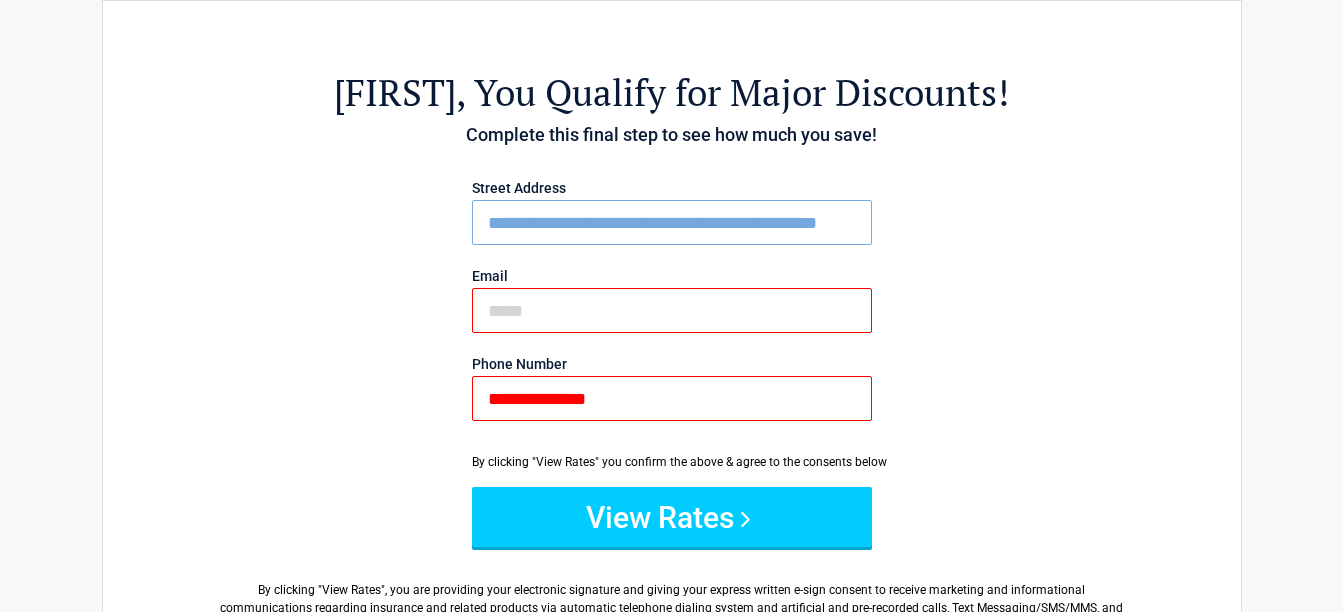 type on "**********" 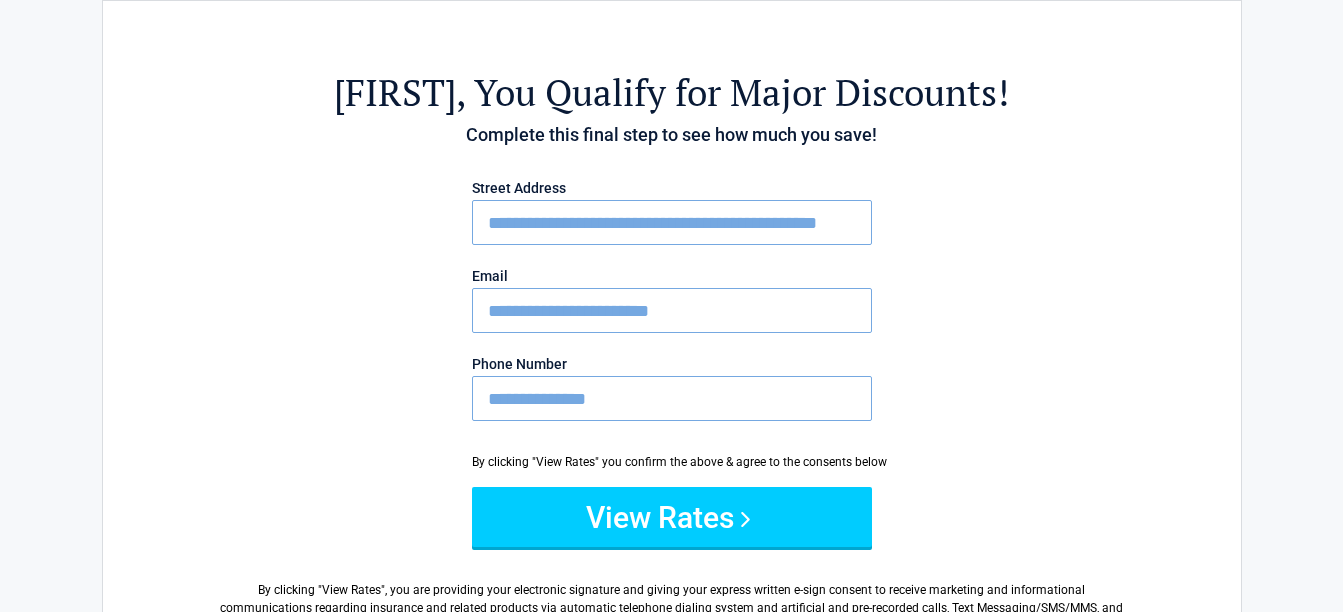 type on "**********" 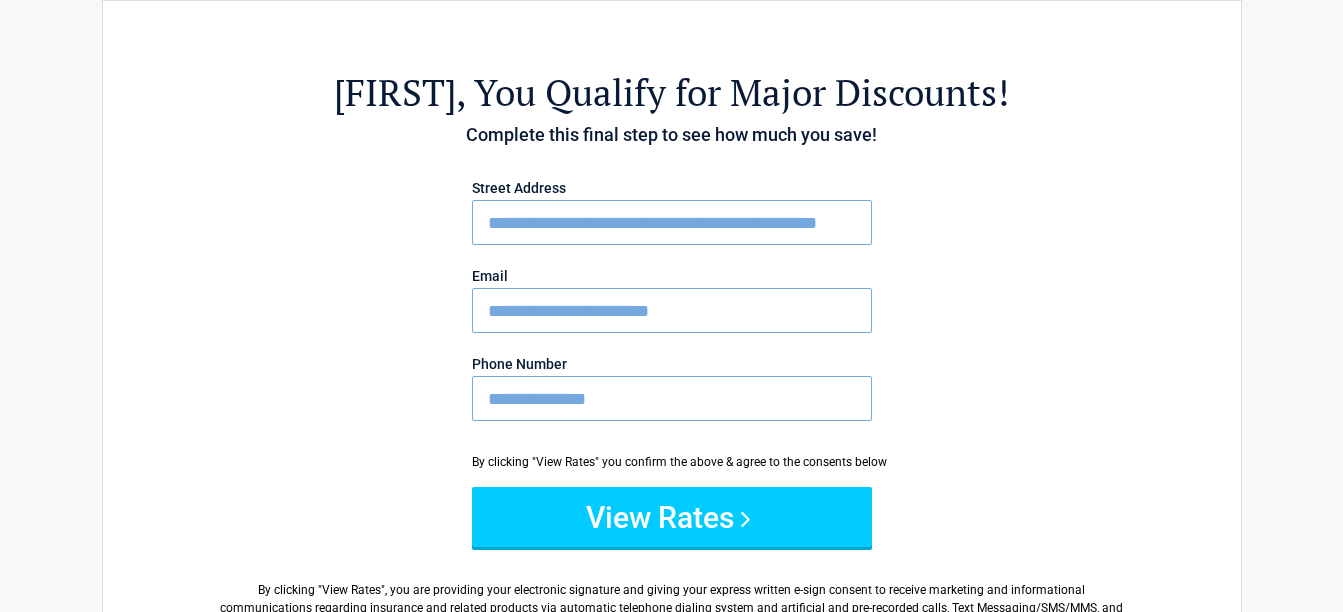 click on "**********" at bounding box center (672, 398) 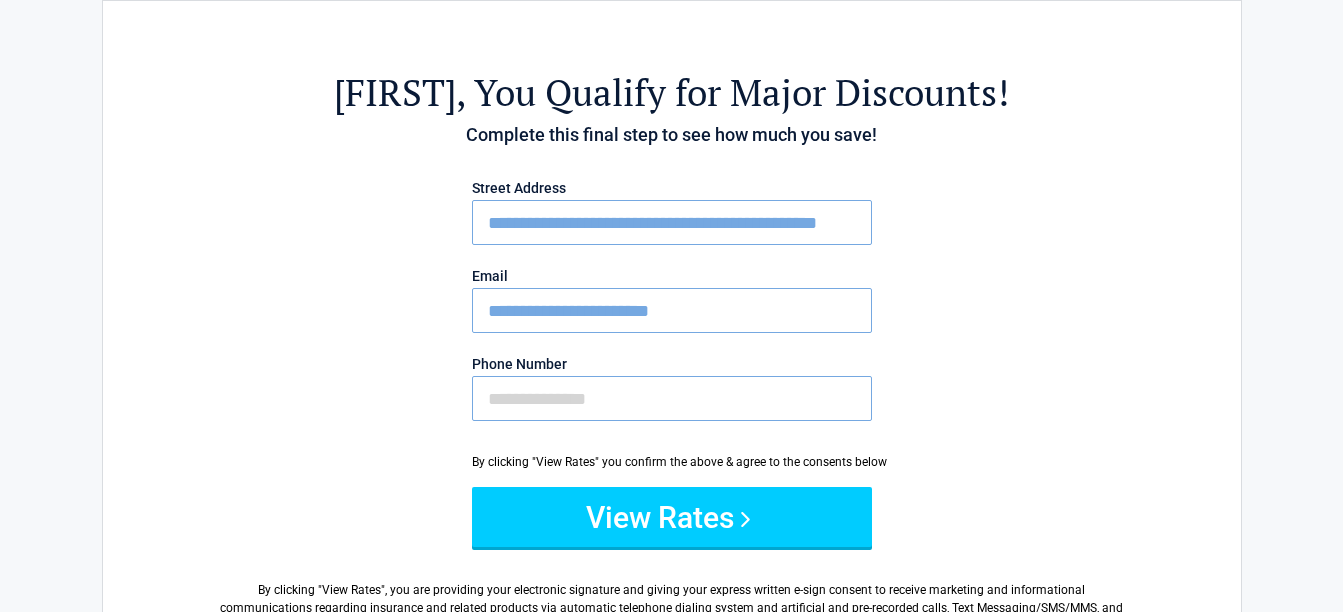 type 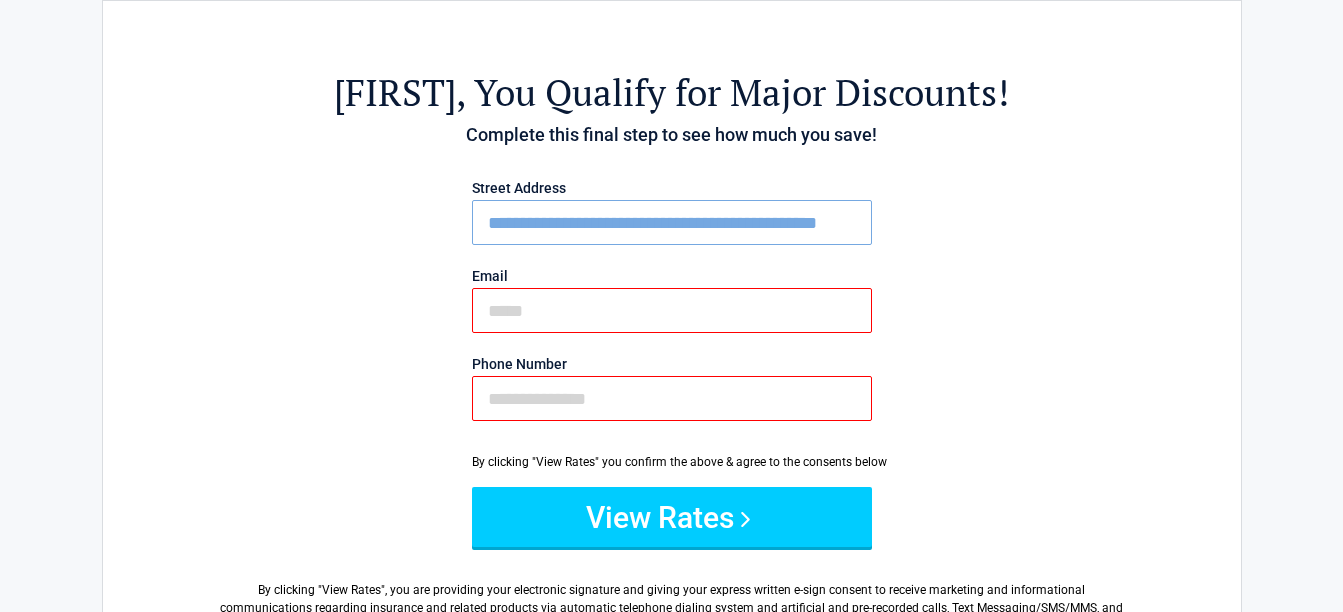 click on "Phone Number" at bounding box center [672, 398] 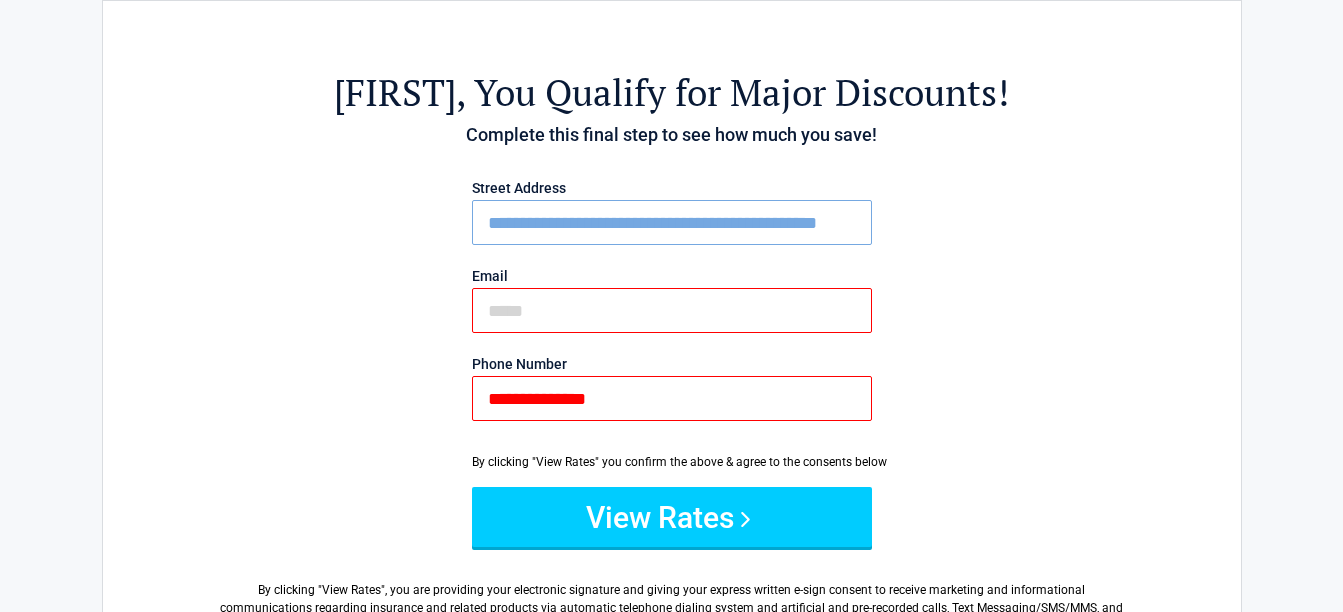 type on "**********" 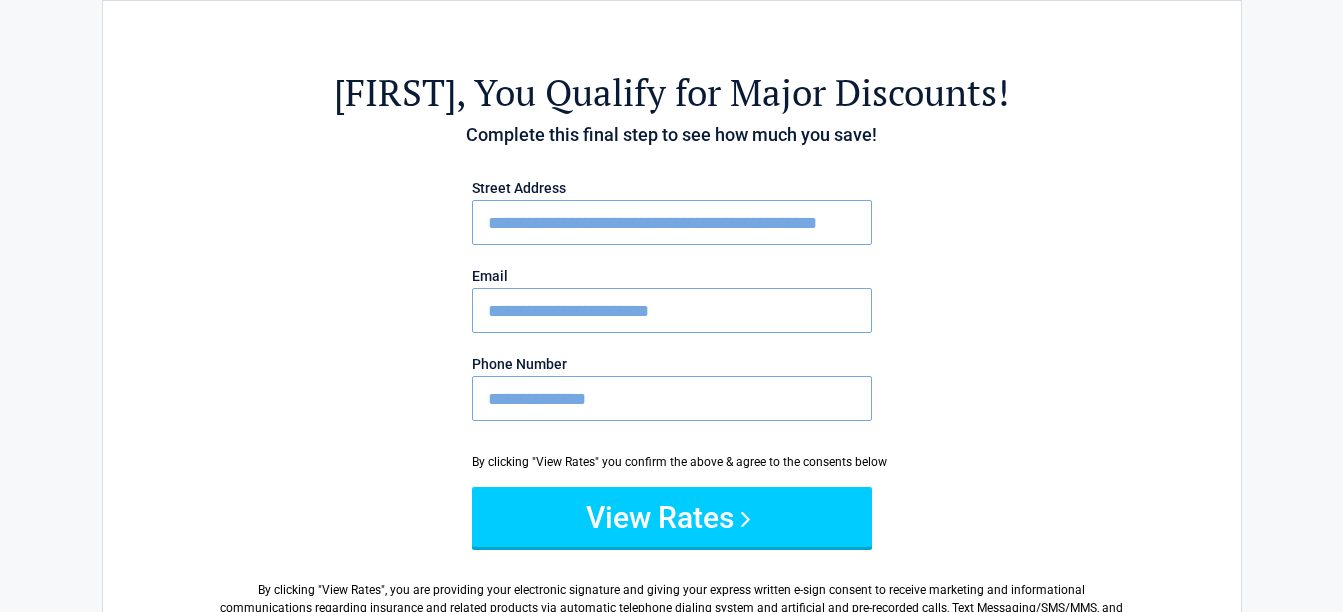 drag, startPoint x: 534, startPoint y: 395, endPoint x: 622, endPoint y: 402, distance: 88.27797 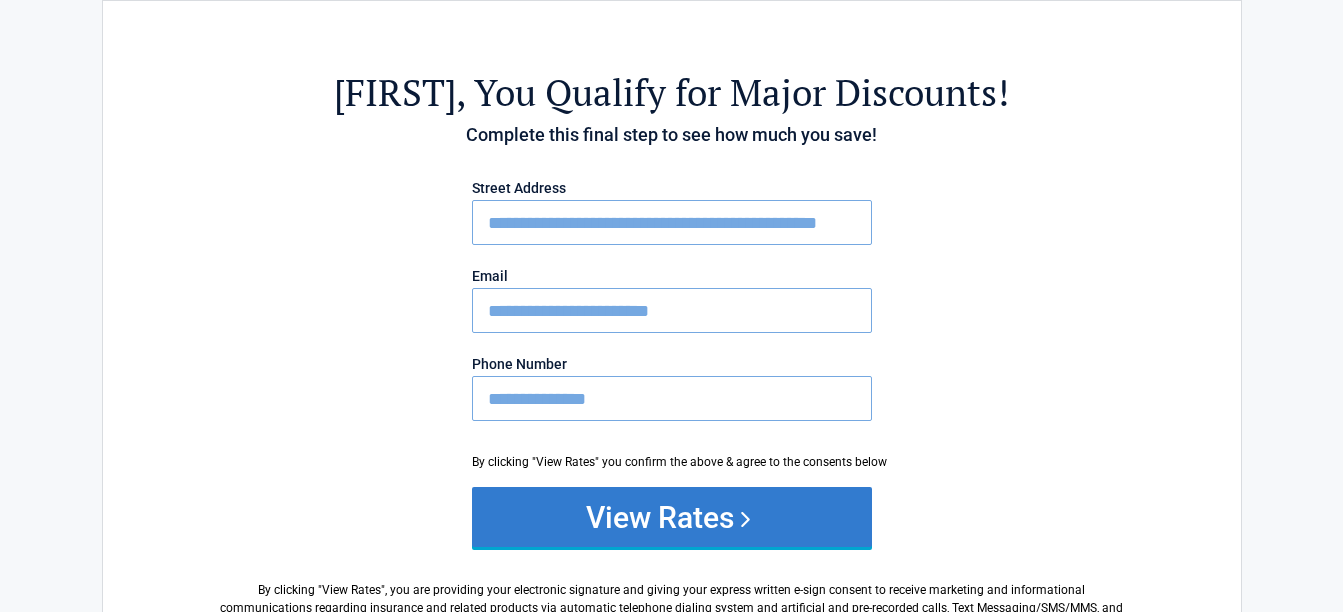 type on "**********" 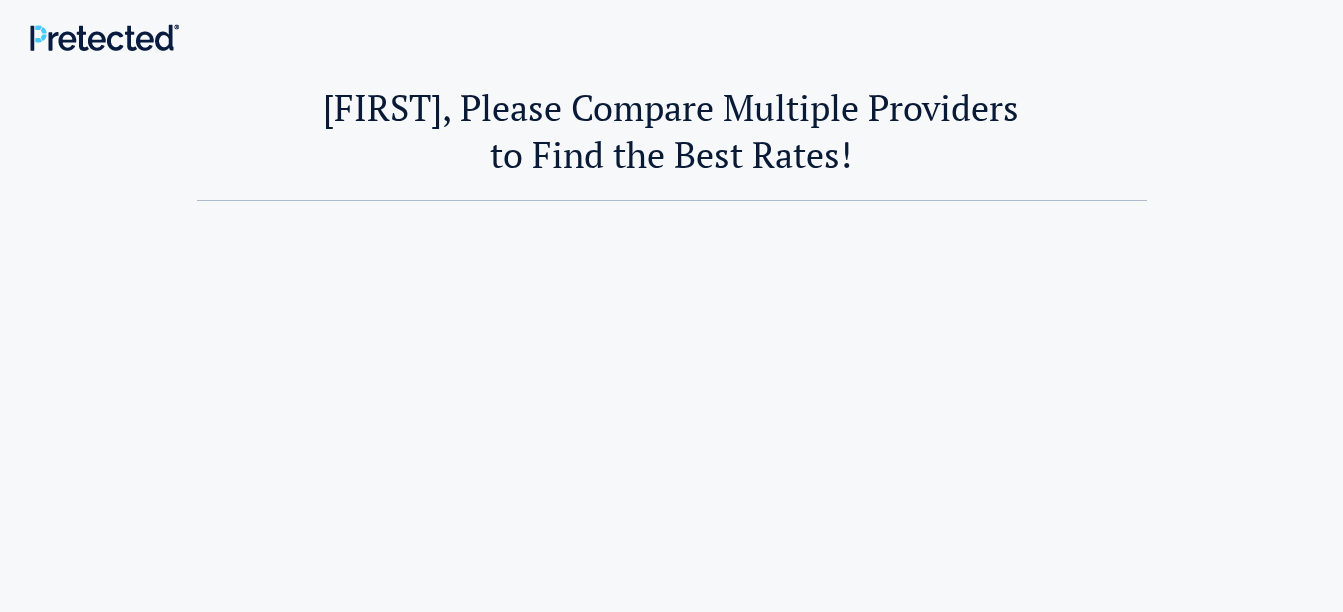 scroll, scrollTop: 0, scrollLeft: 0, axis: both 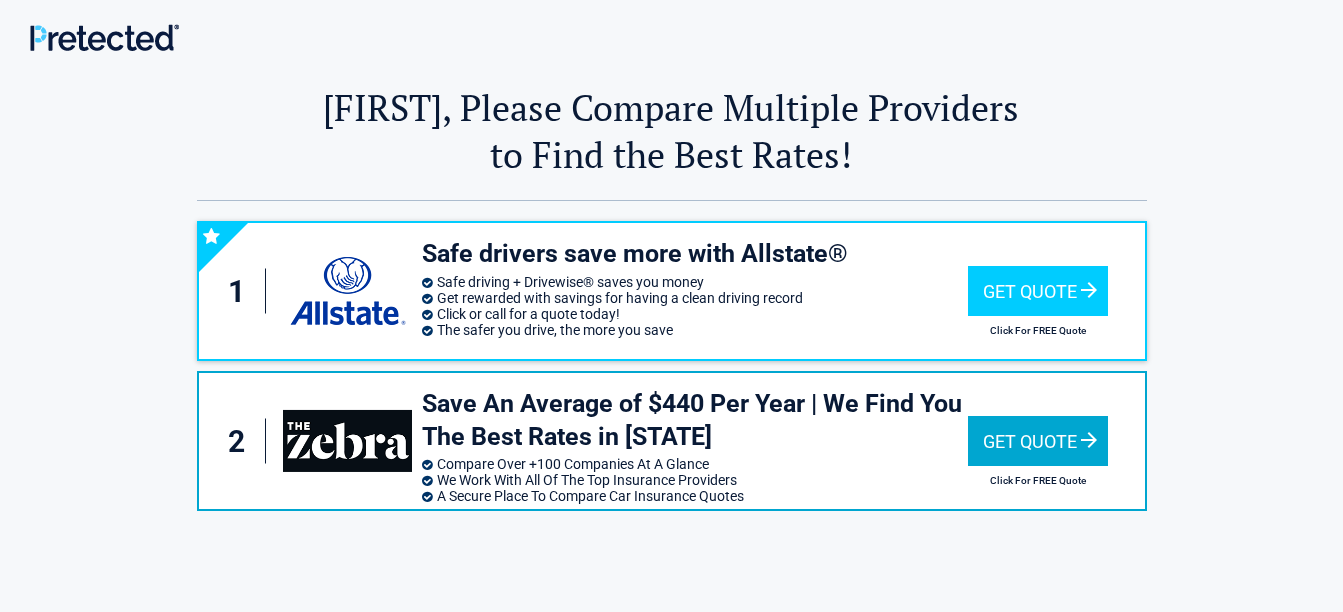 click on "Get Quote" at bounding box center (1038, 441) 